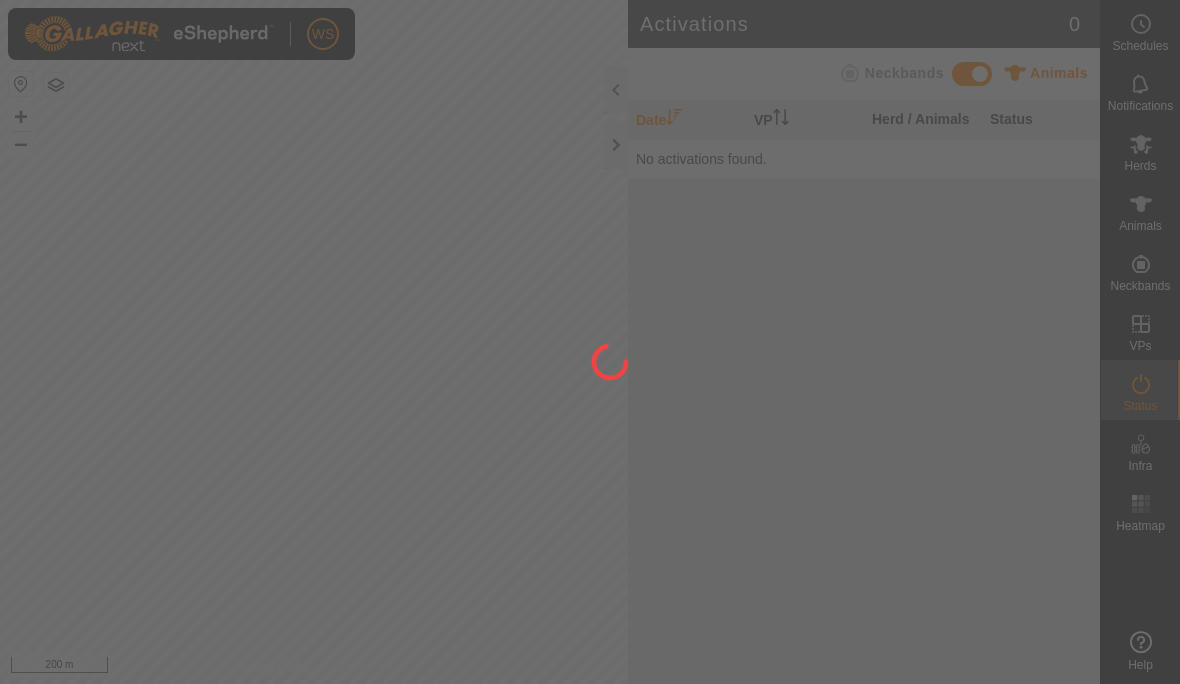 scroll, scrollTop: 0, scrollLeft: 0, axis: both 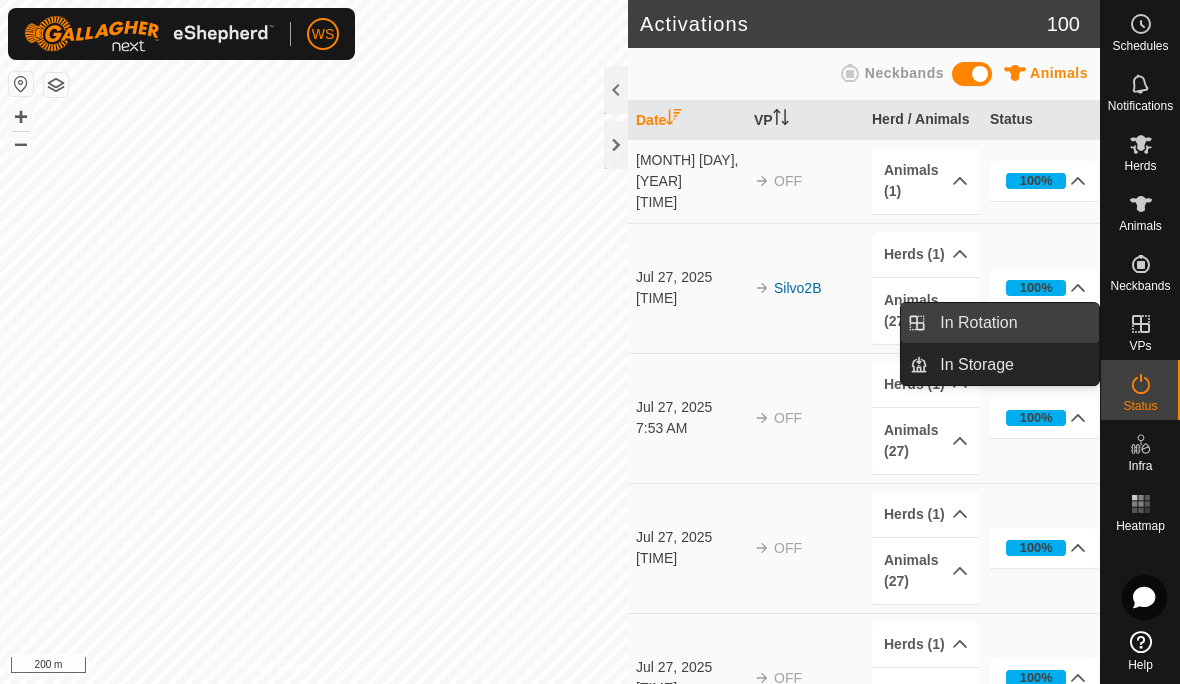 click on "In Rotation" at bounding box center (978, 323) 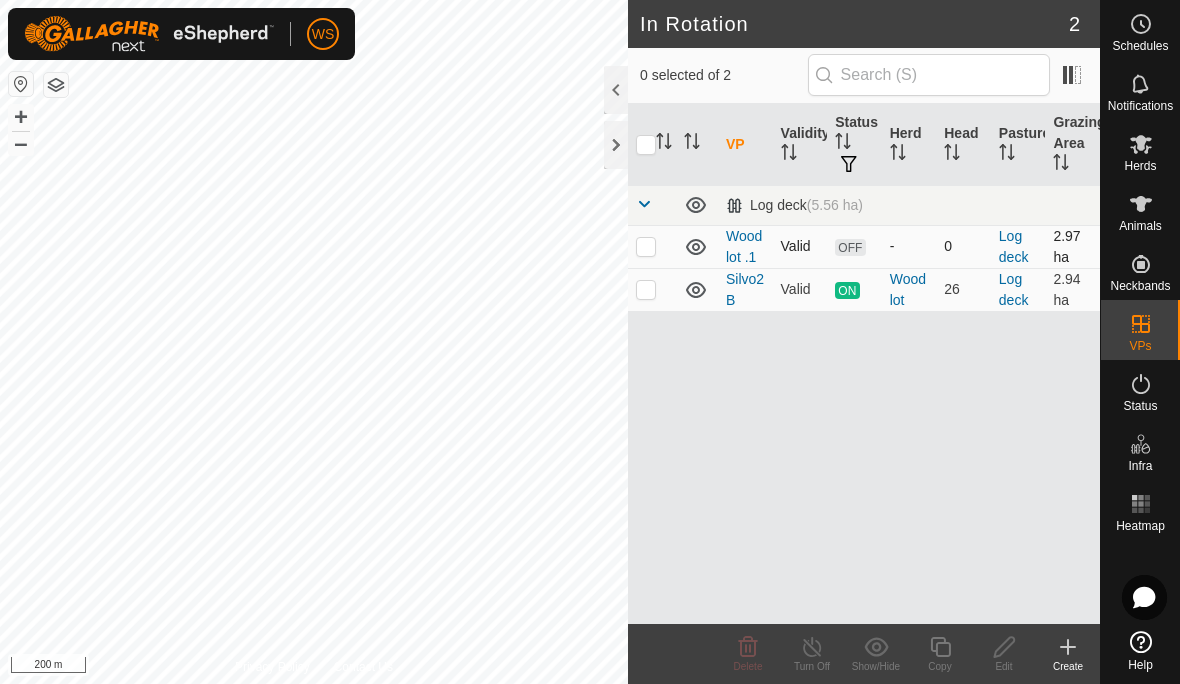 click at bounding box center (646, 246) 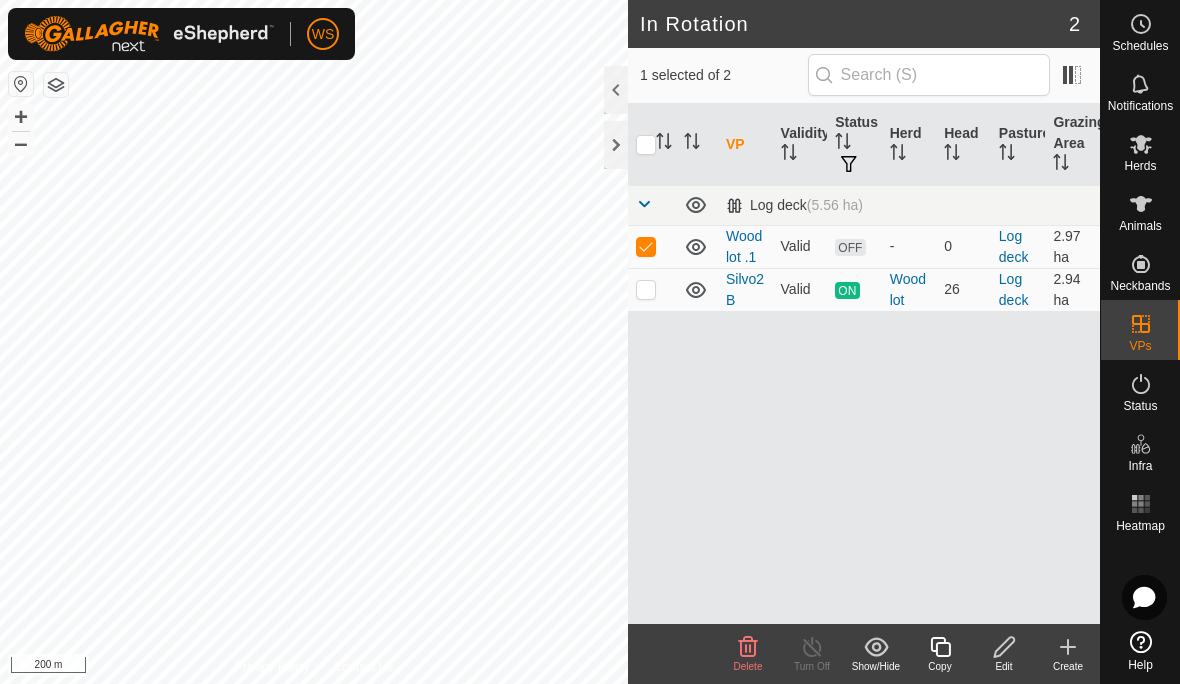 click 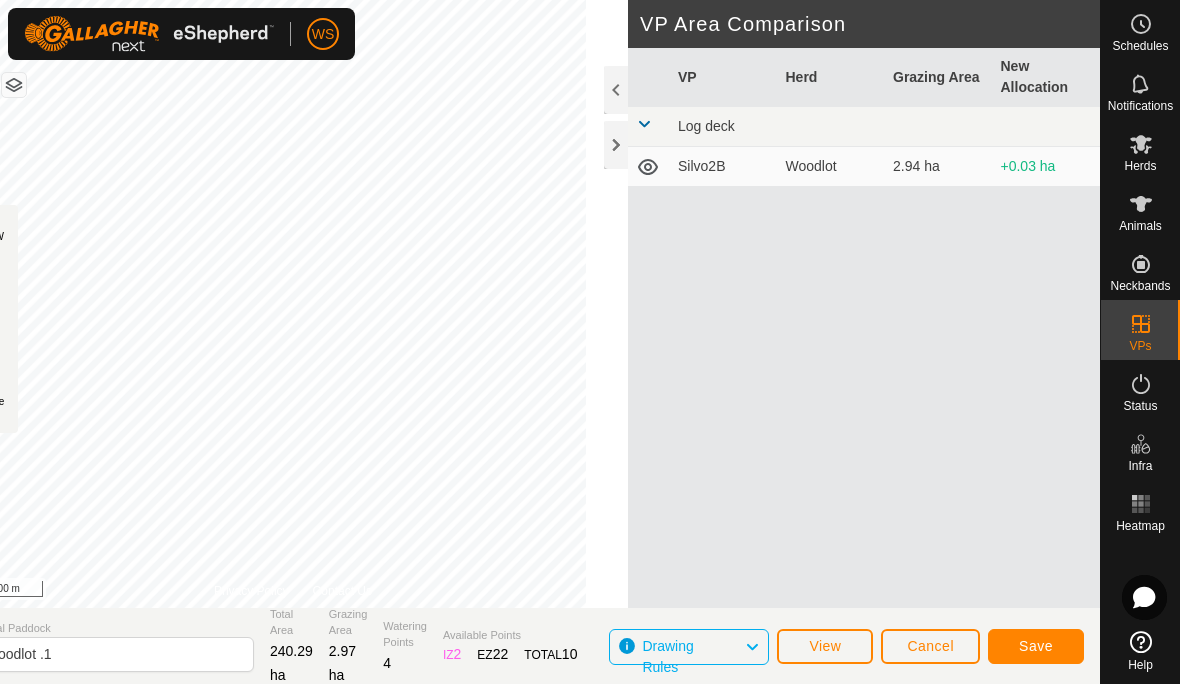 click on "Save" 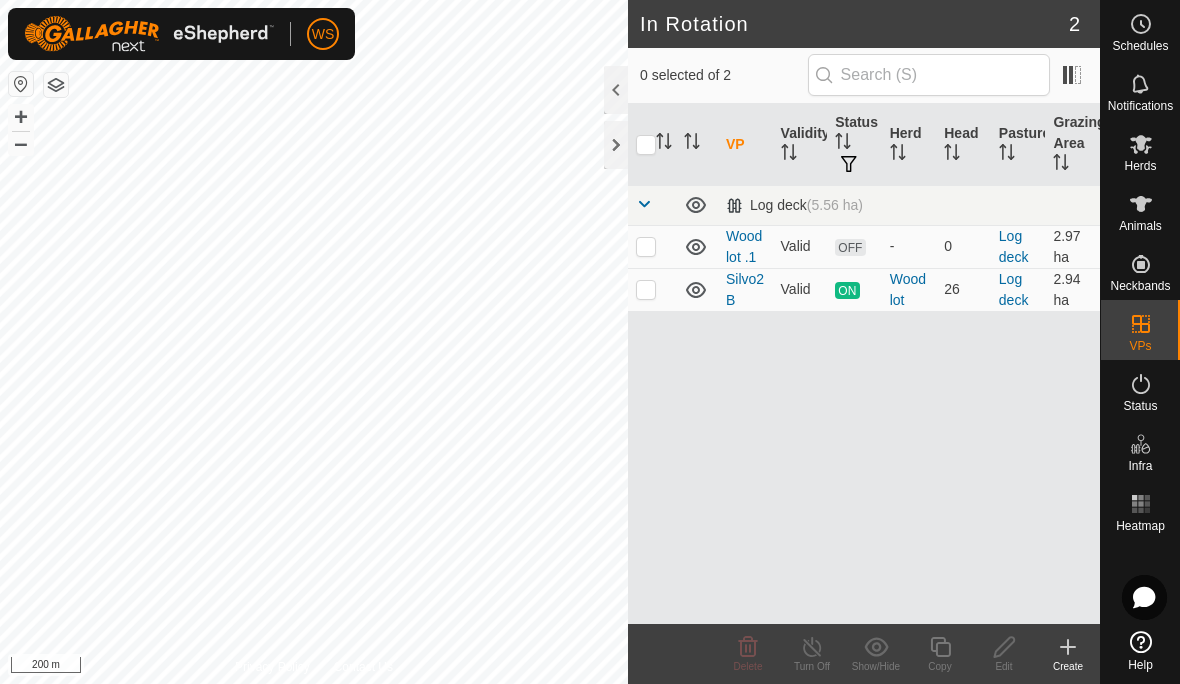 click on "VP   Validity   Status   Herd   Head   Pasture   Grazing Area   Log deck   (5.56 ha) Woodlot .1  Valid  OFF  -   0   Log deck   2.97 ha  Silvo2B  Valid  ON  Woodlot   26   Log deck   2.94 ha" at bounding box center (864, 364) 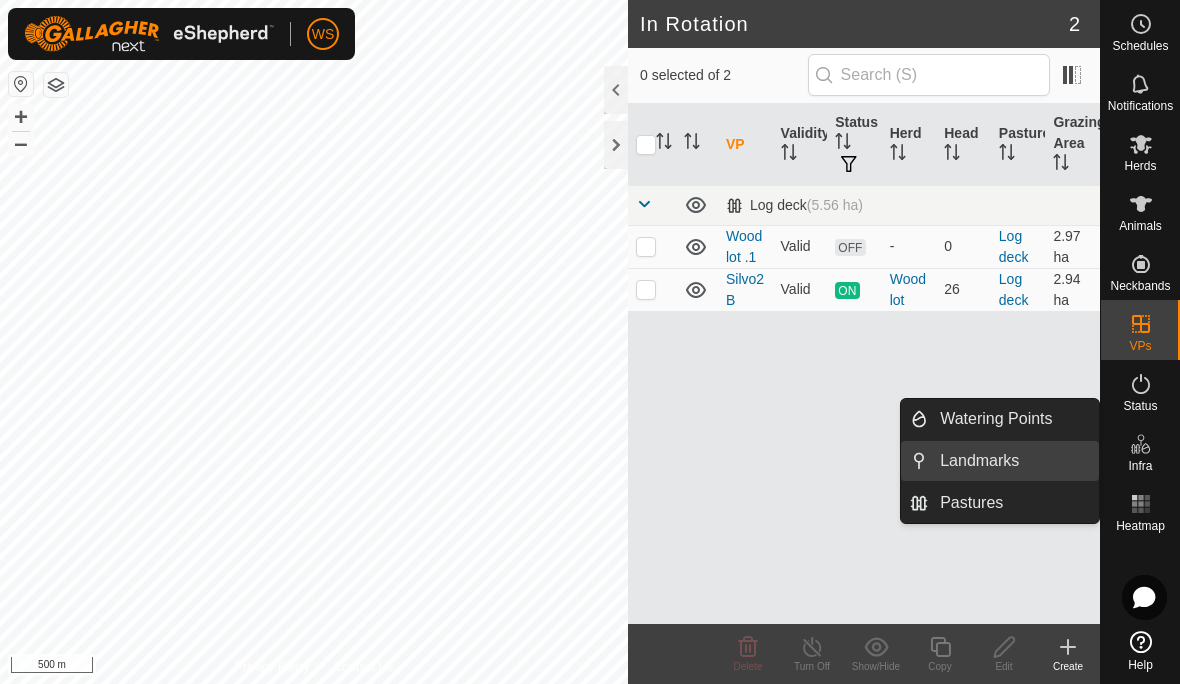 click on "Landmarks" at bounding box center [979, 461] 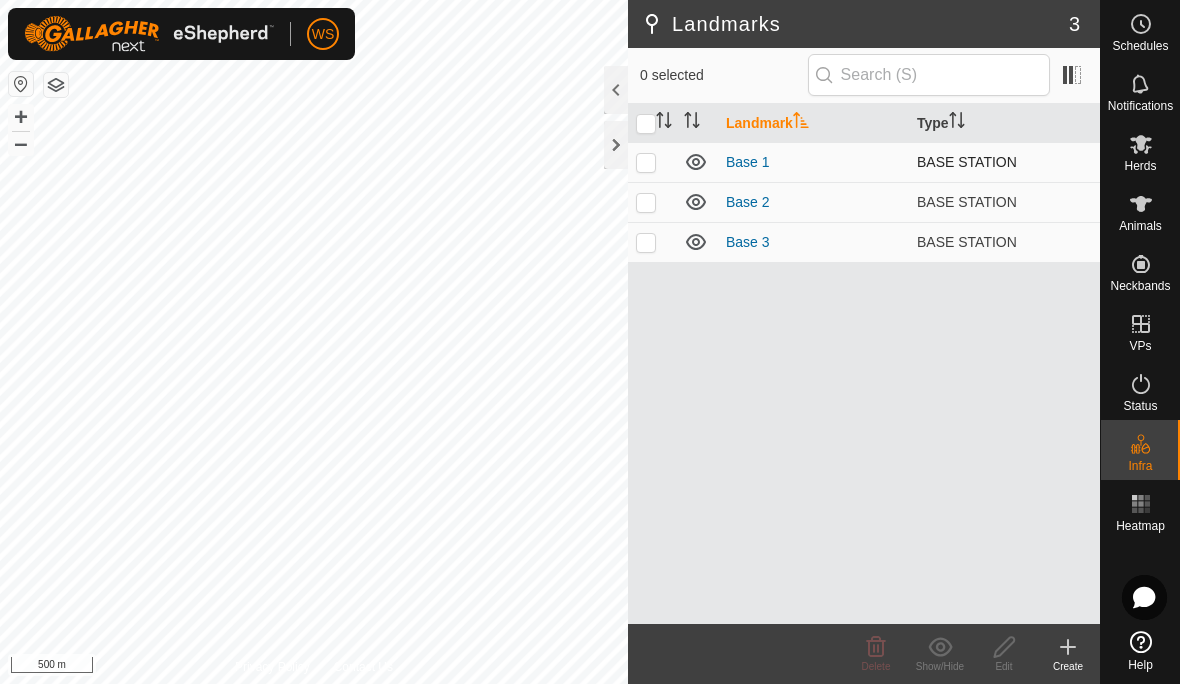 click at bounding box center (646, 162) 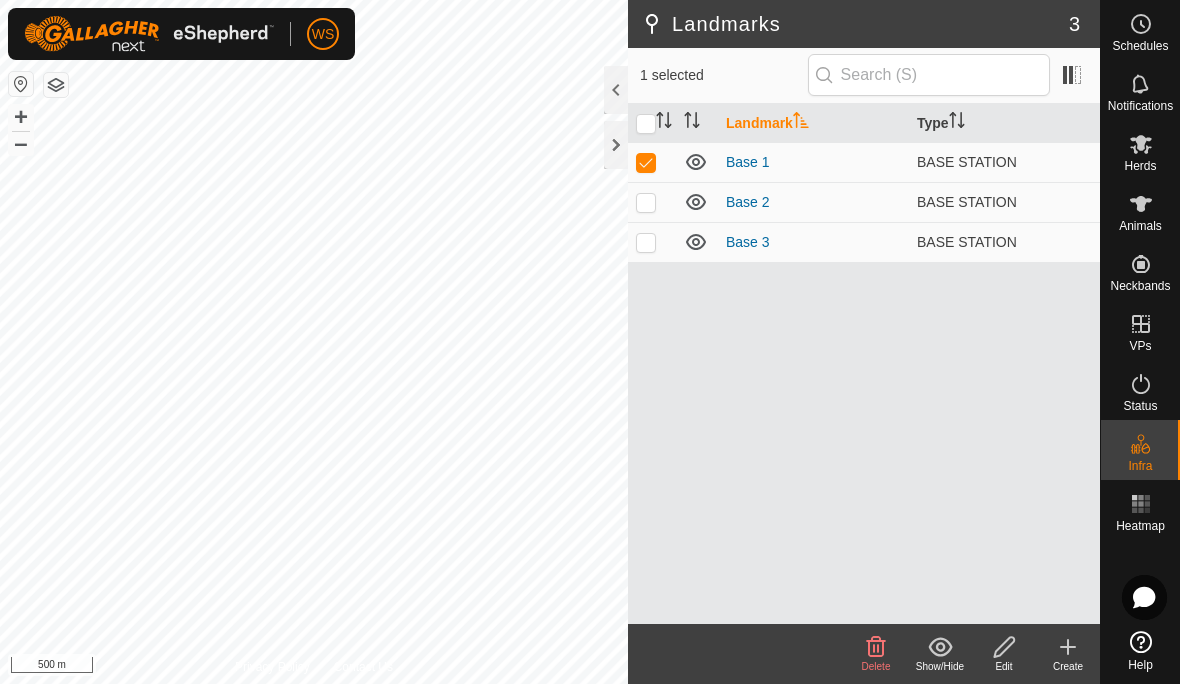 click 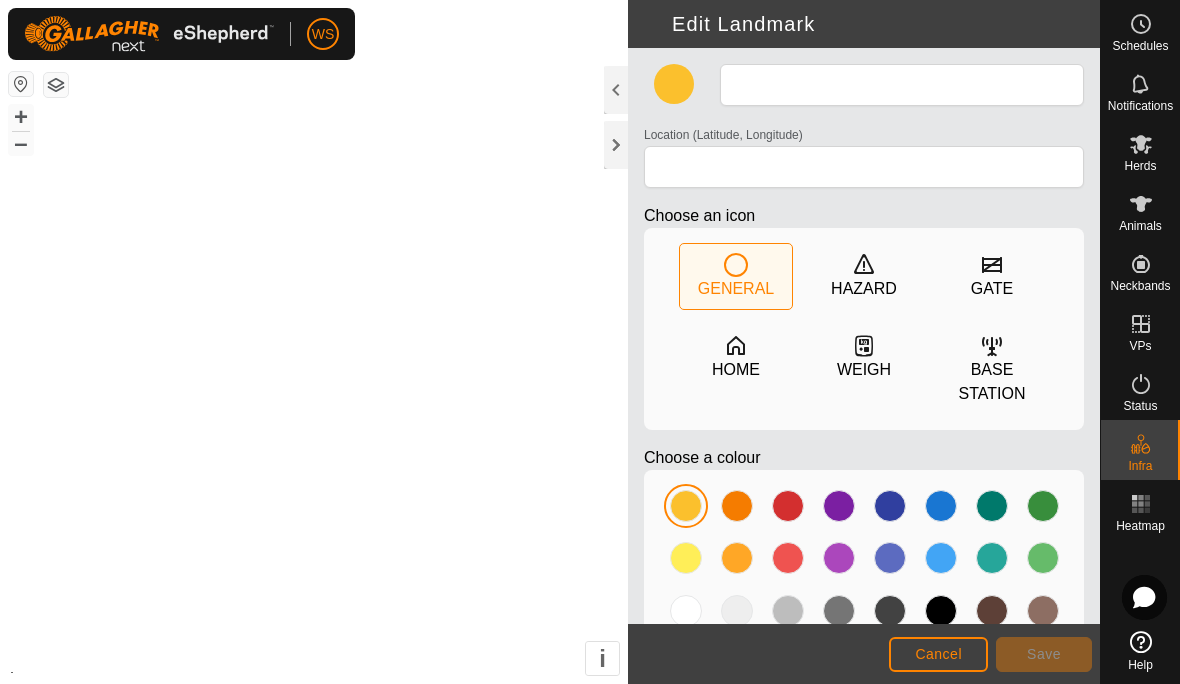 type on "Base 1" 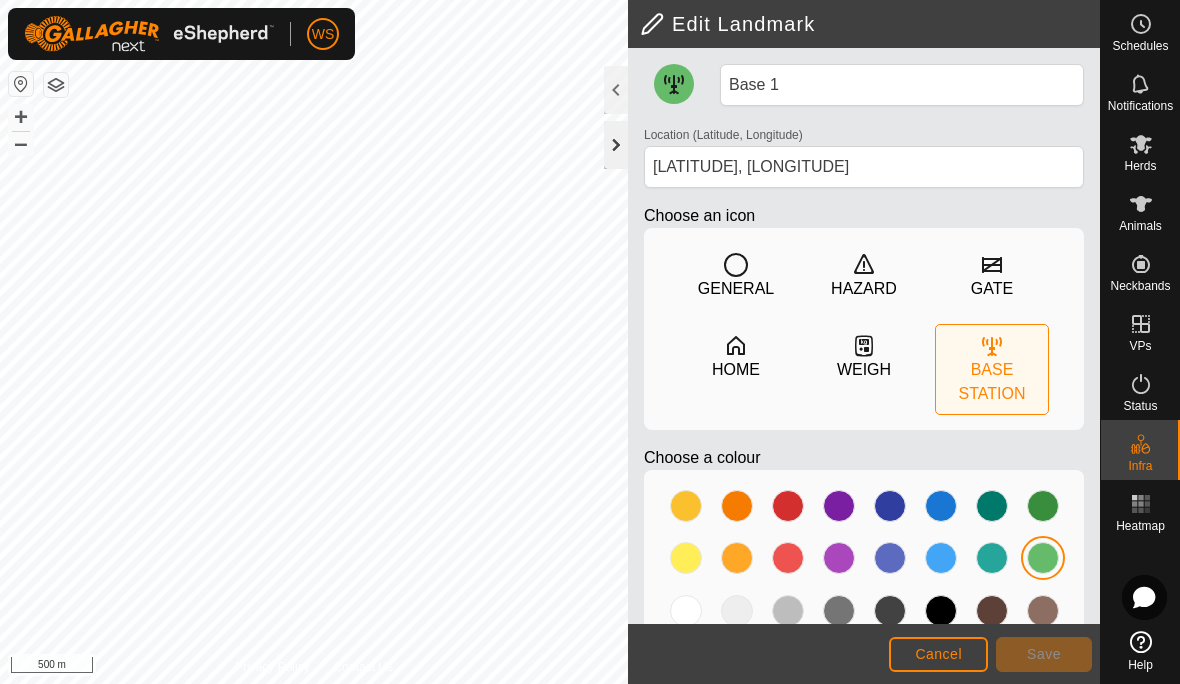 click 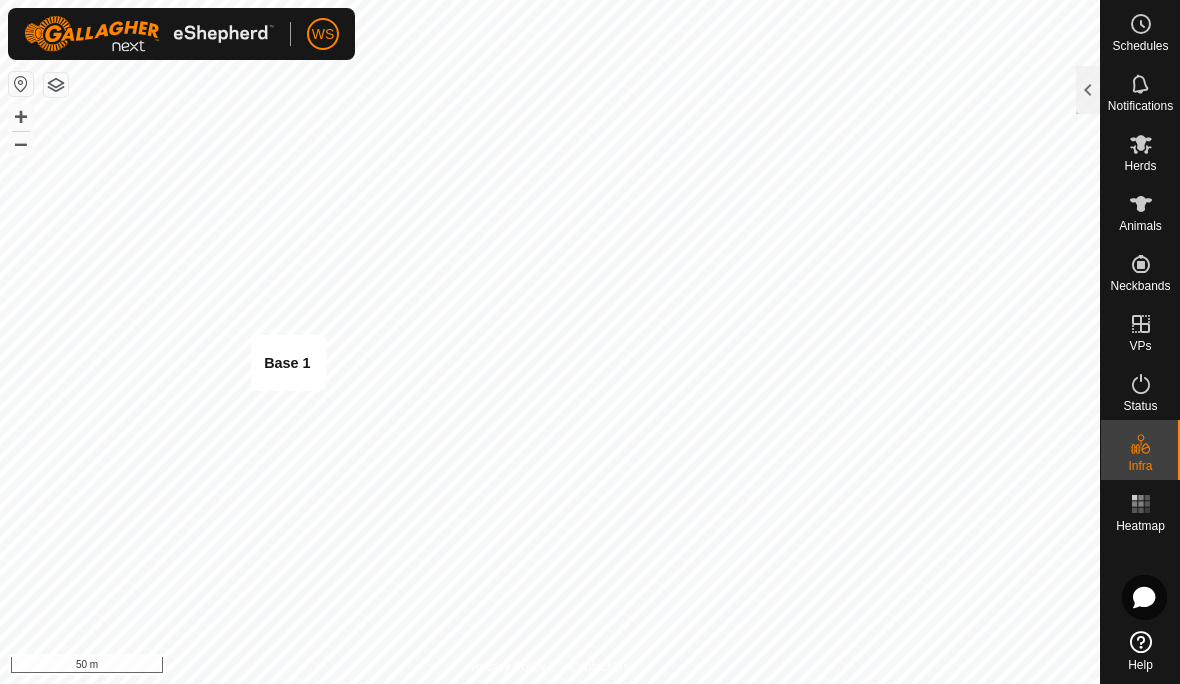 type on "50.972571, -118.751949" 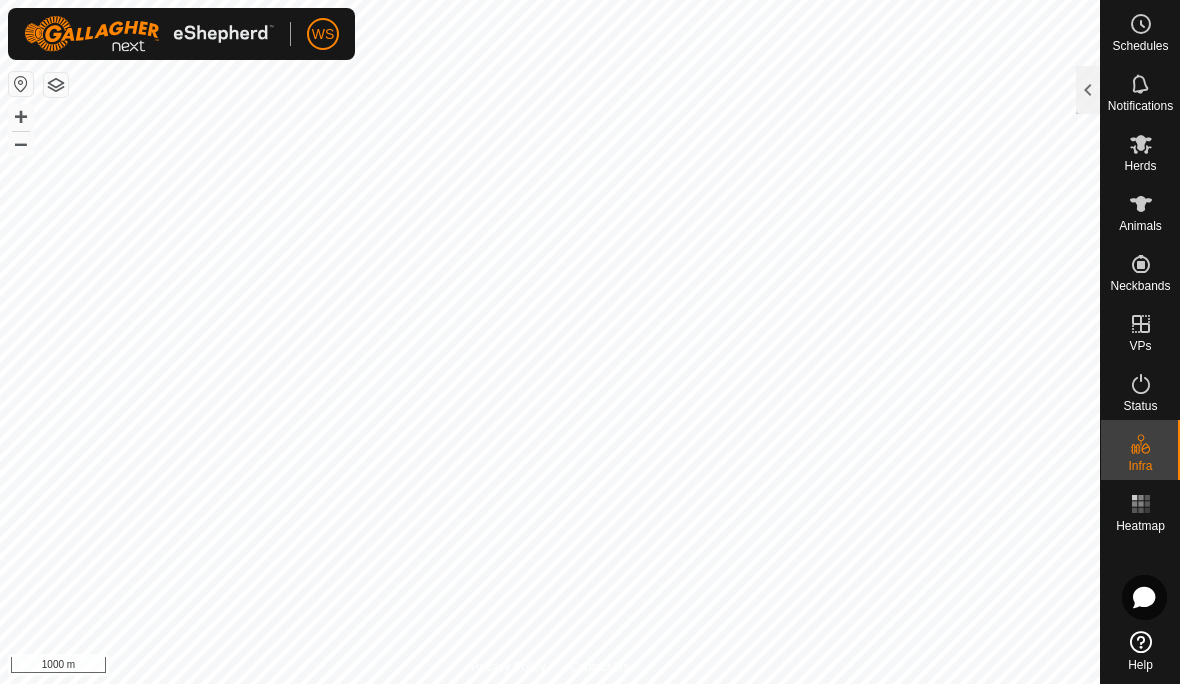 click 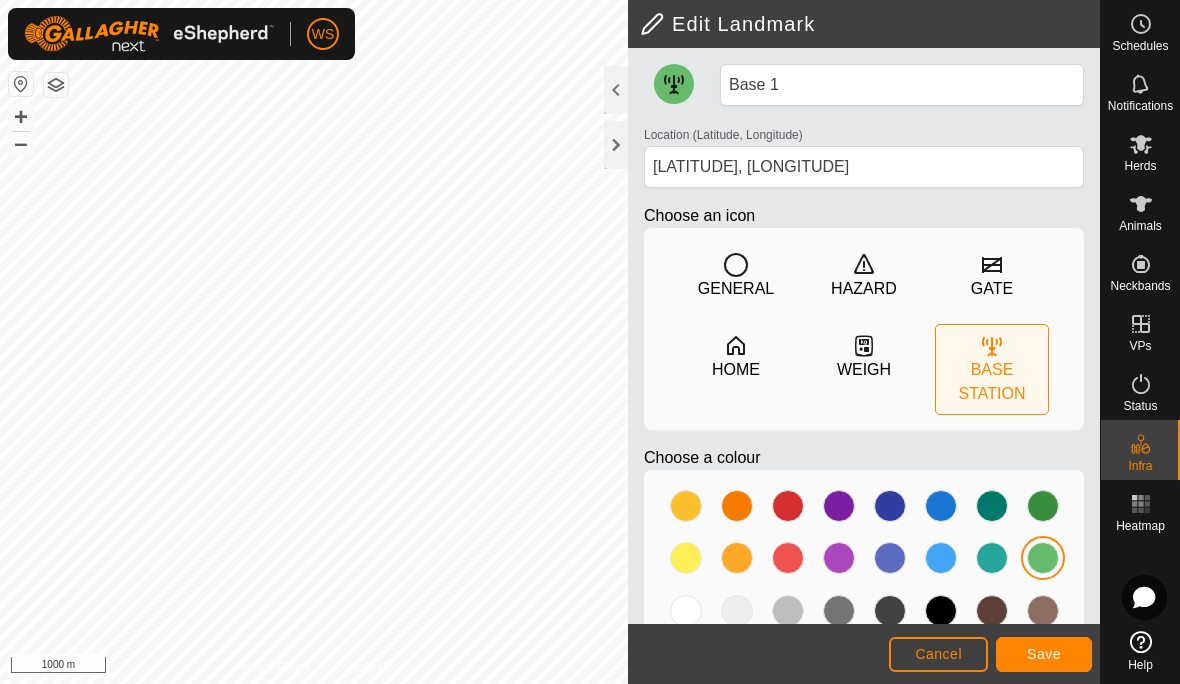 click on "Save" 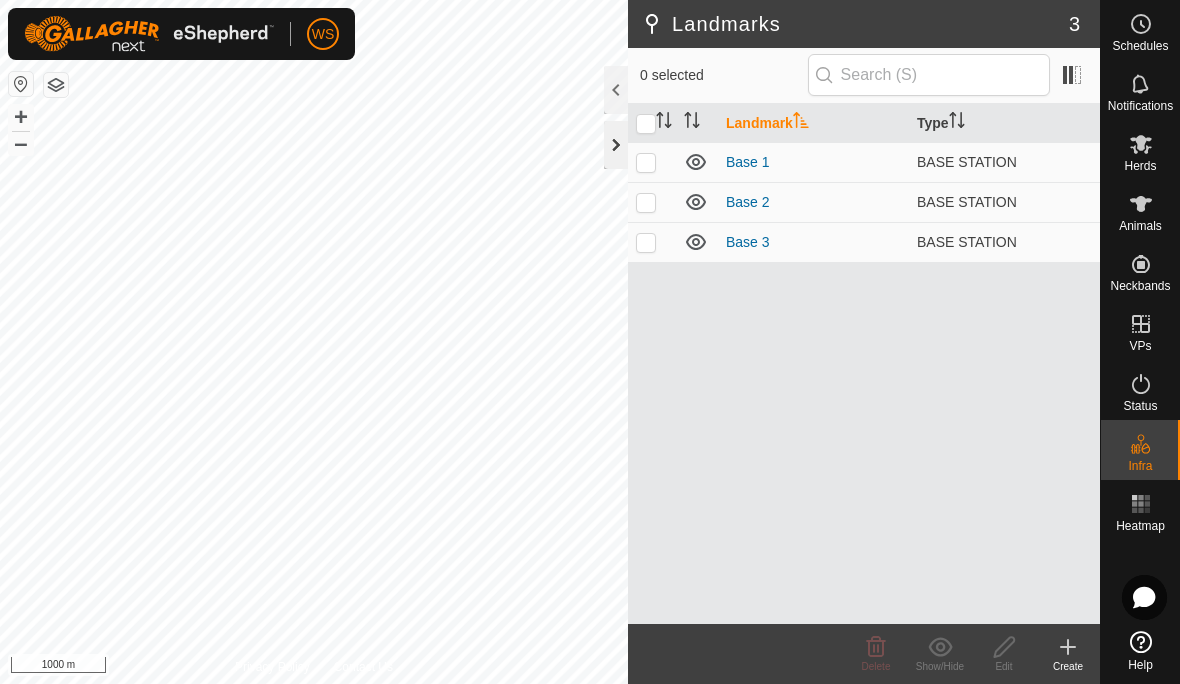click 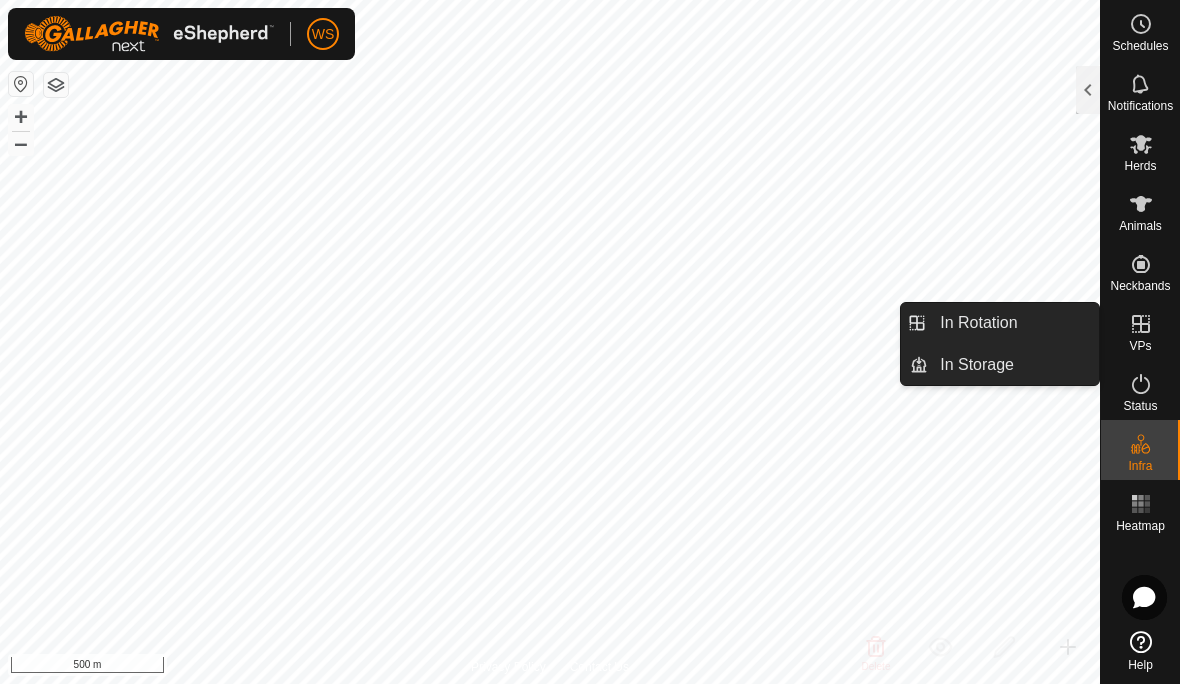 click on "In Rotation" at bounding box center [978, 323] 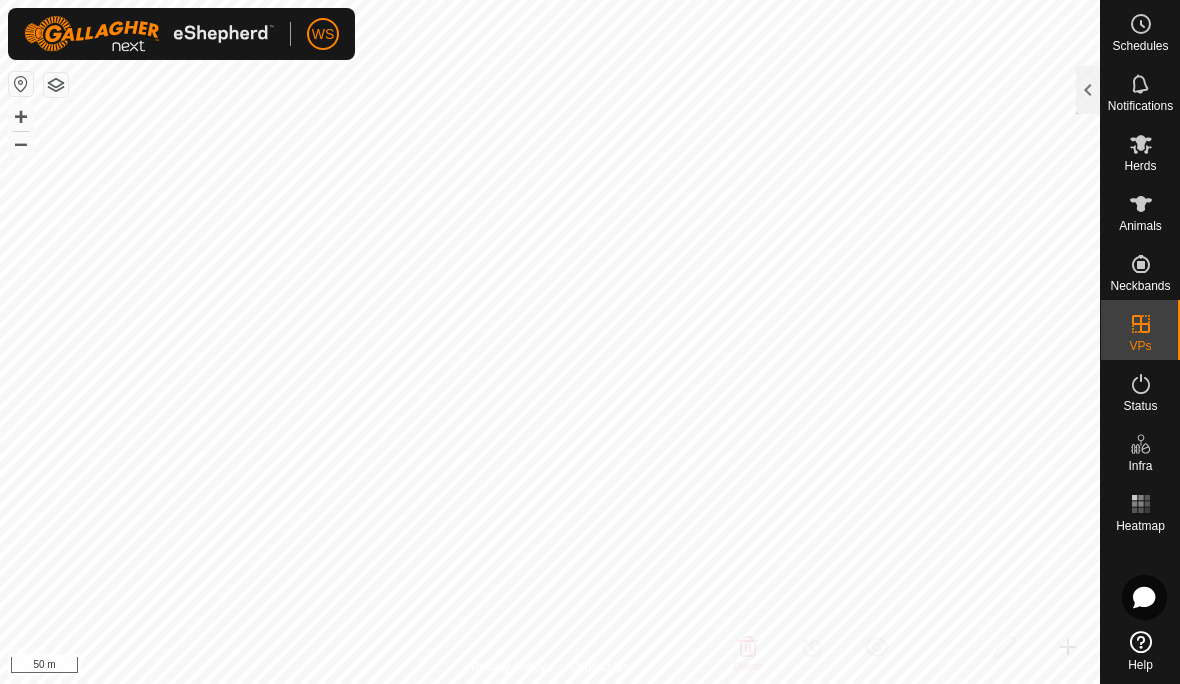 click 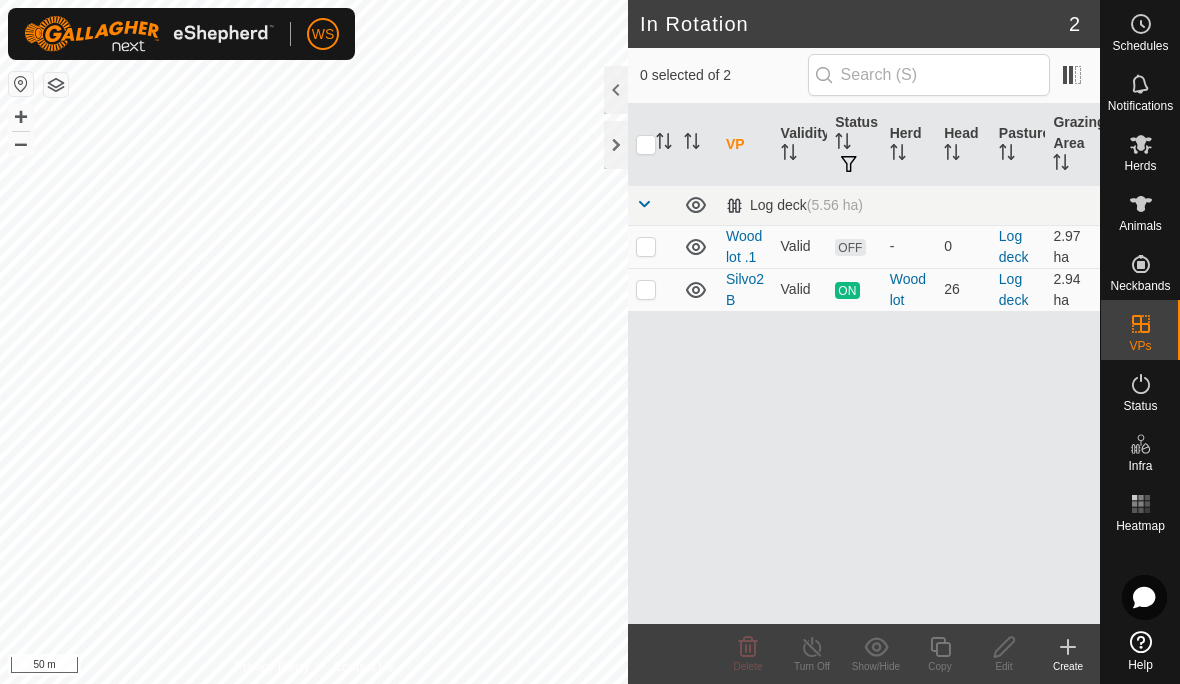 click at bounding box center [652, 246] 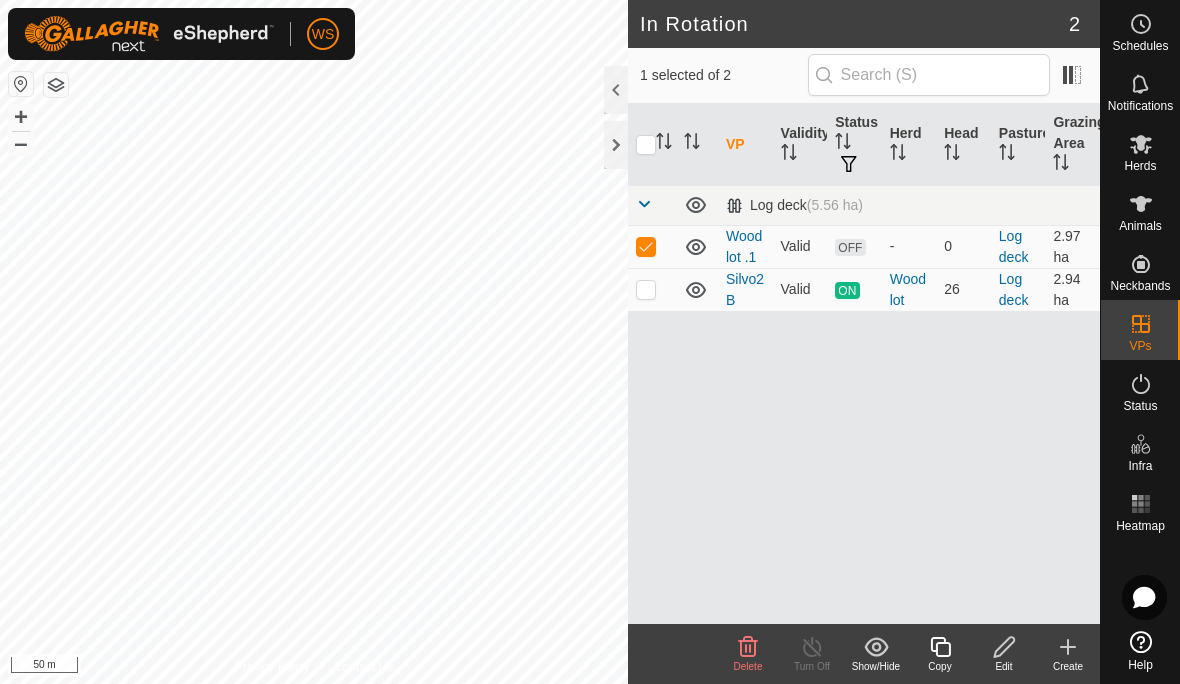 click 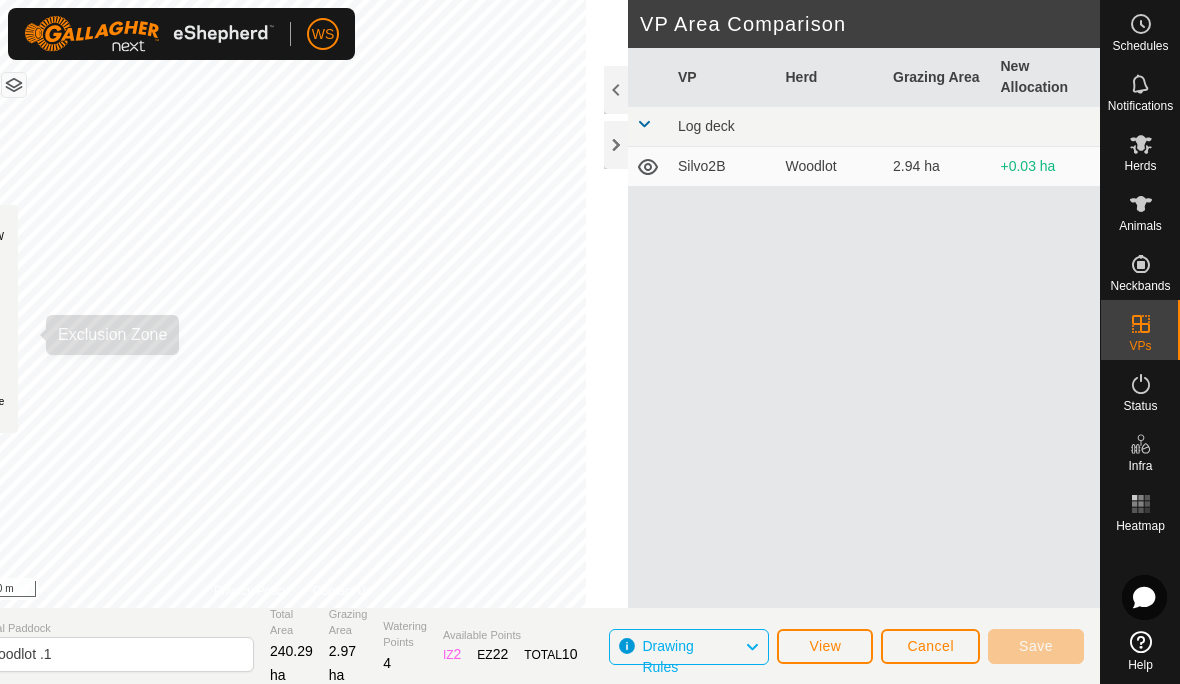 click 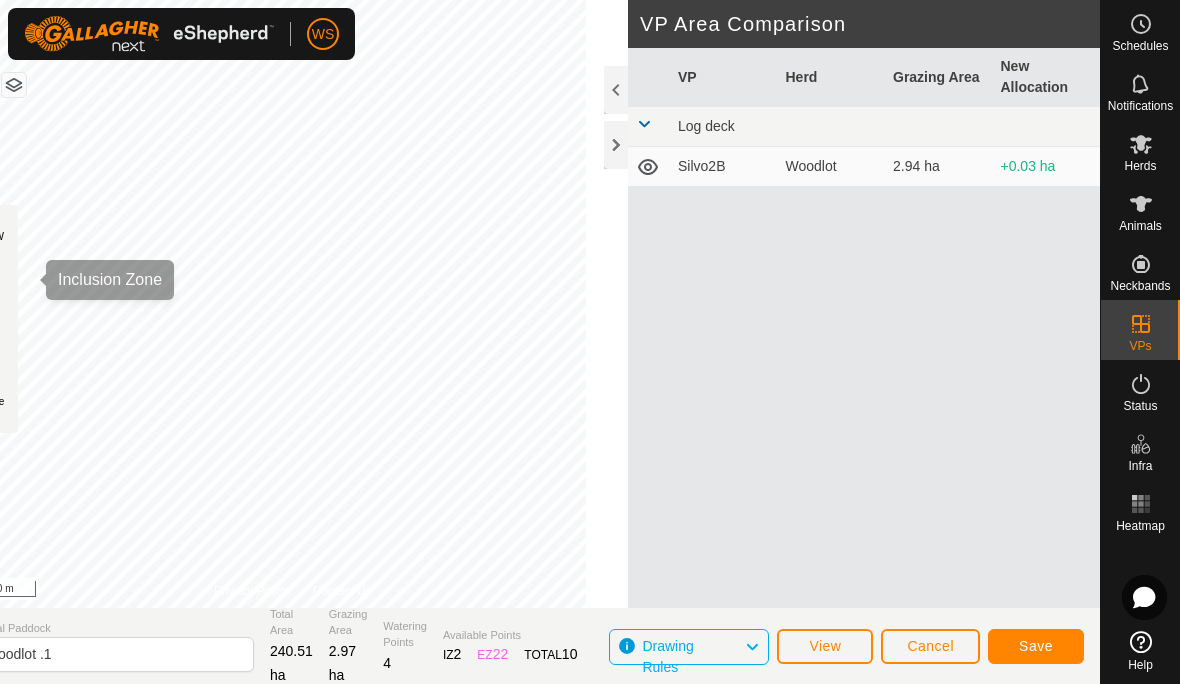 click 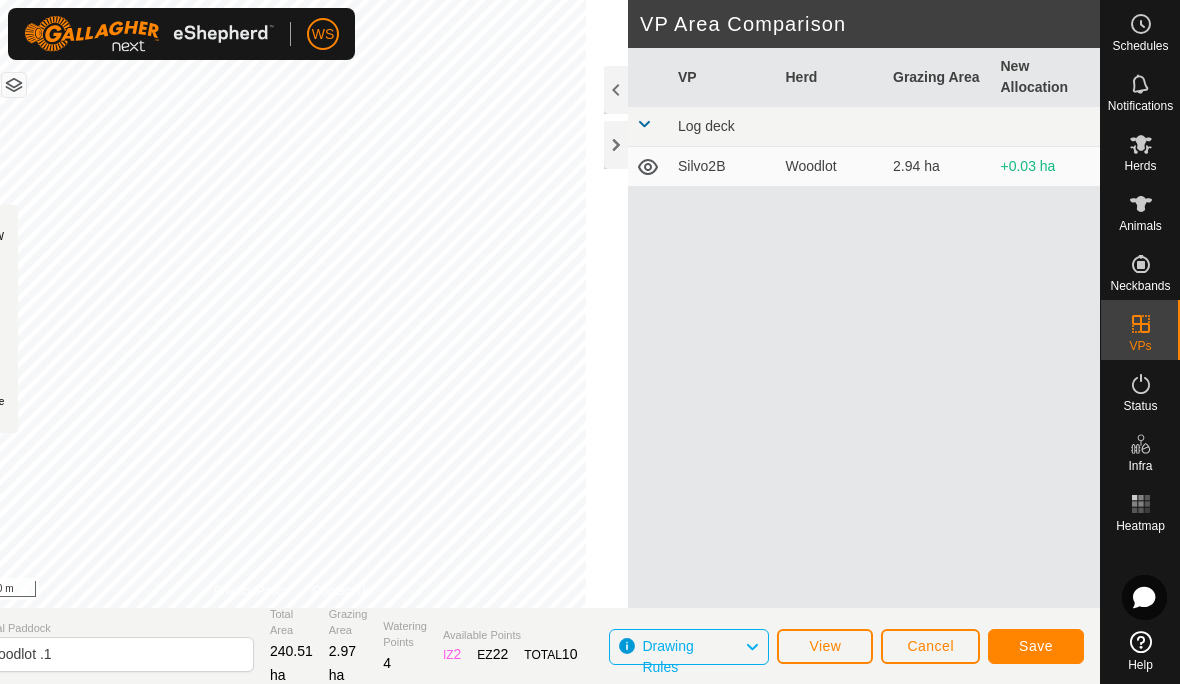 click on "Save" 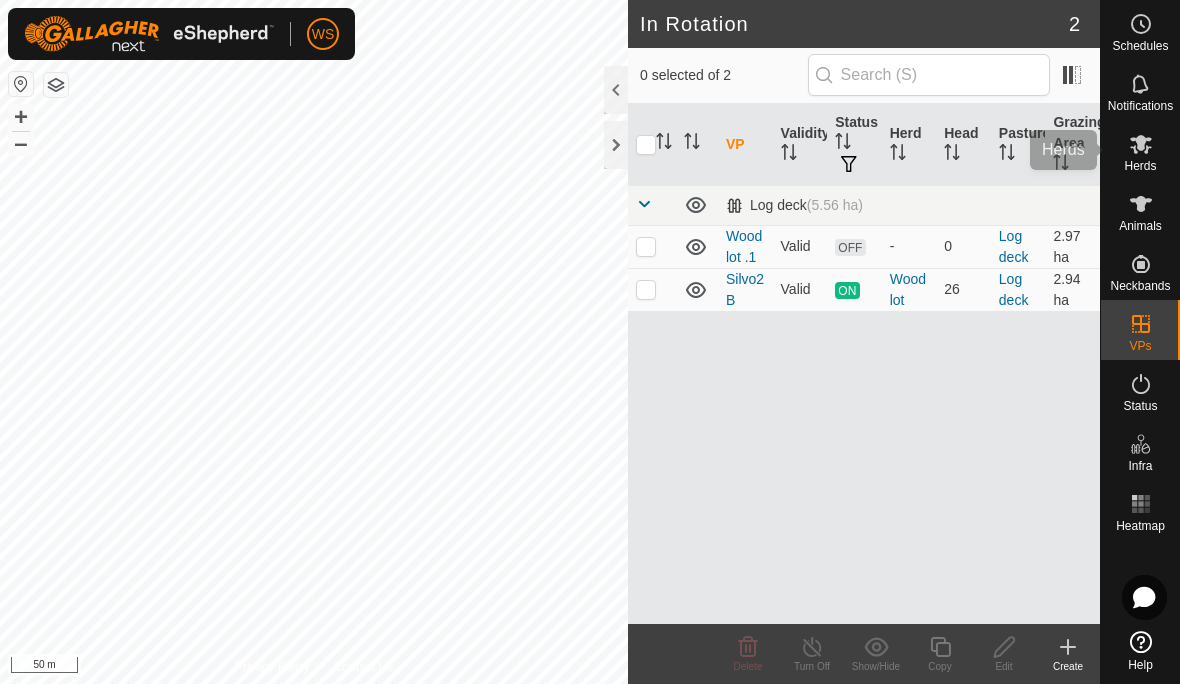 click at bounding box center (1141, 144) 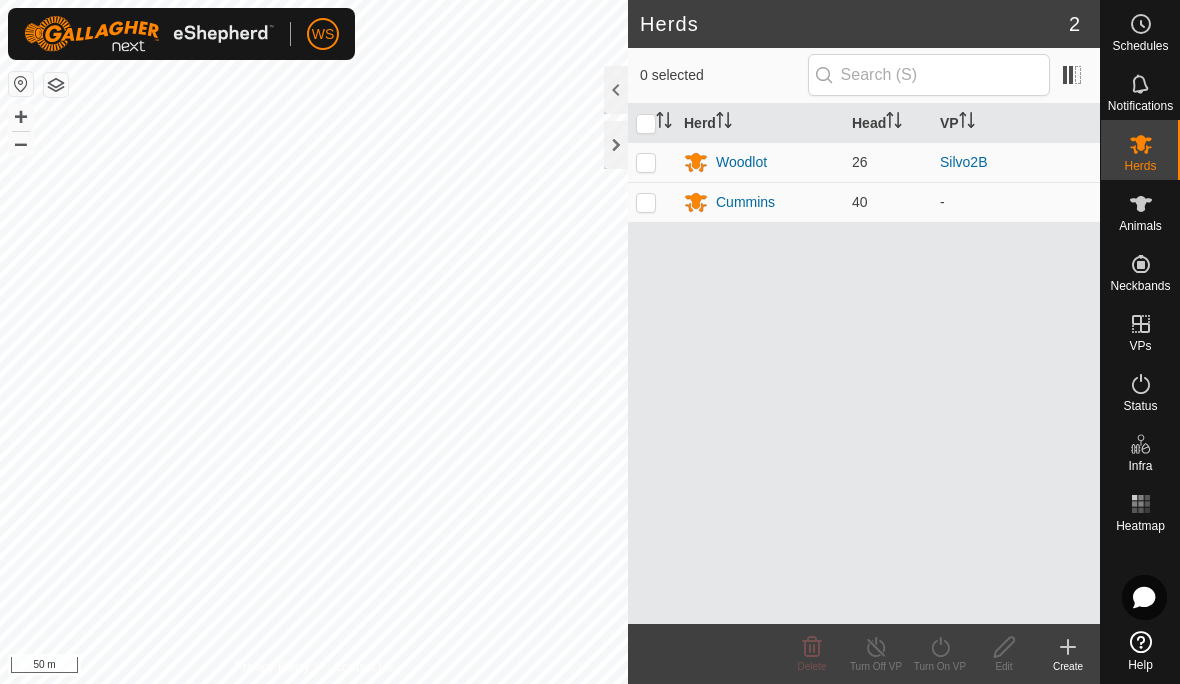 click at bounding box center [652, 162] 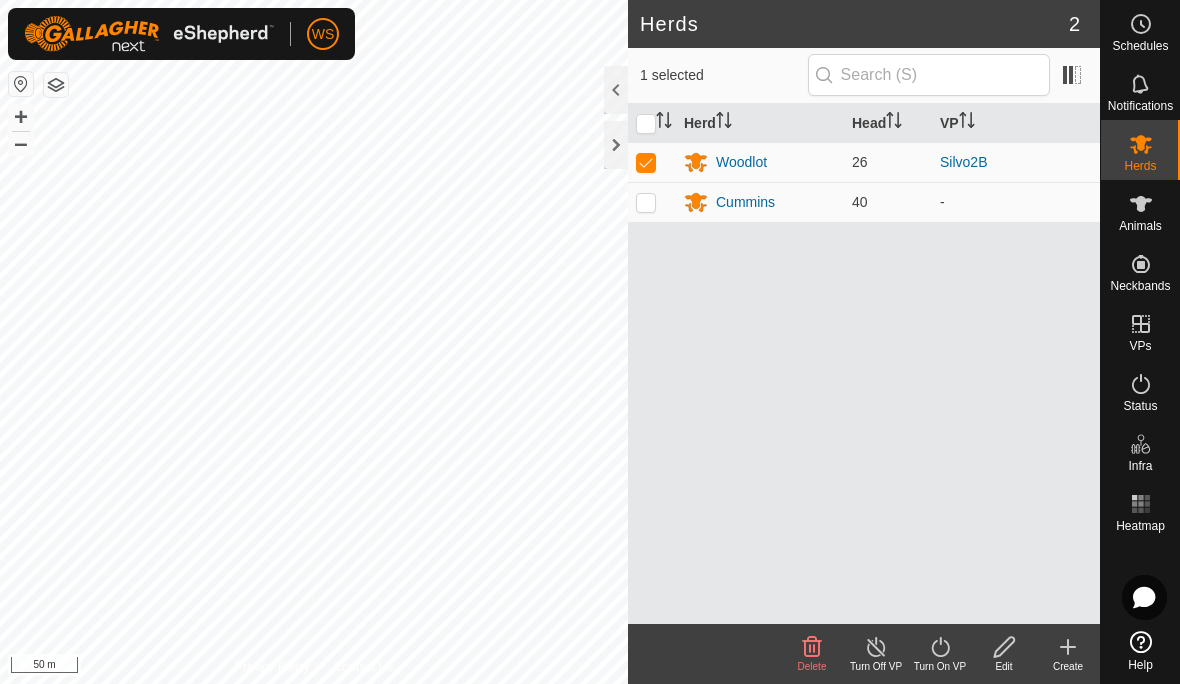 click 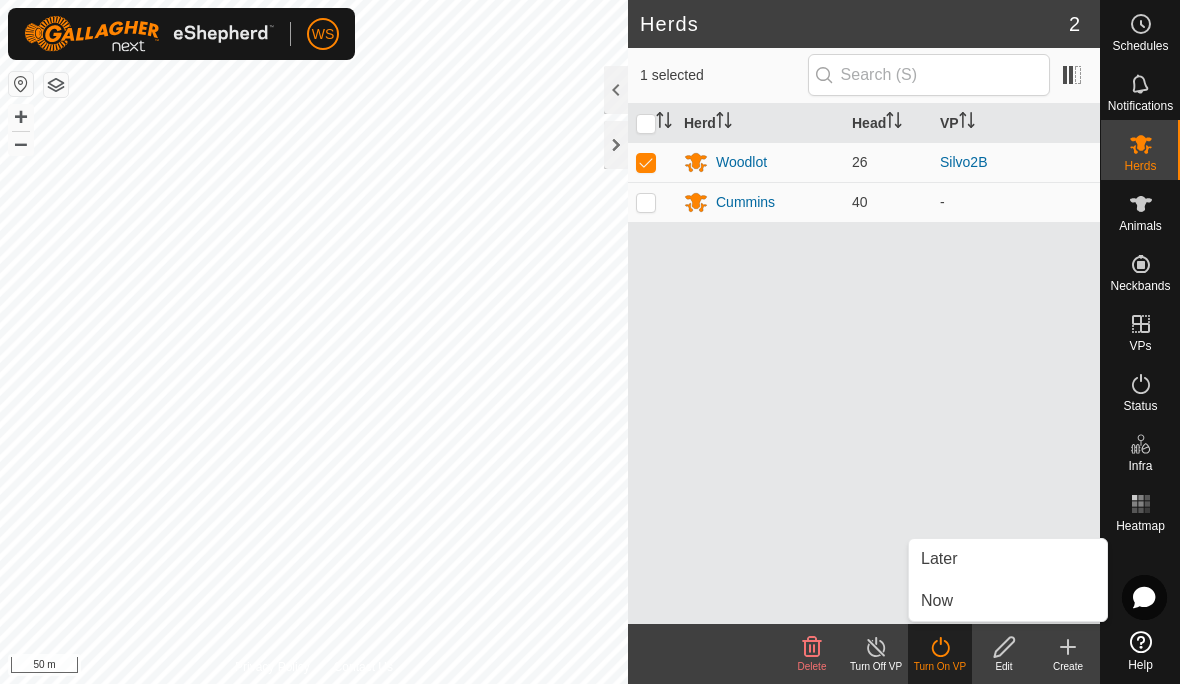 click on "Now" at bounding box center [1008, 601] 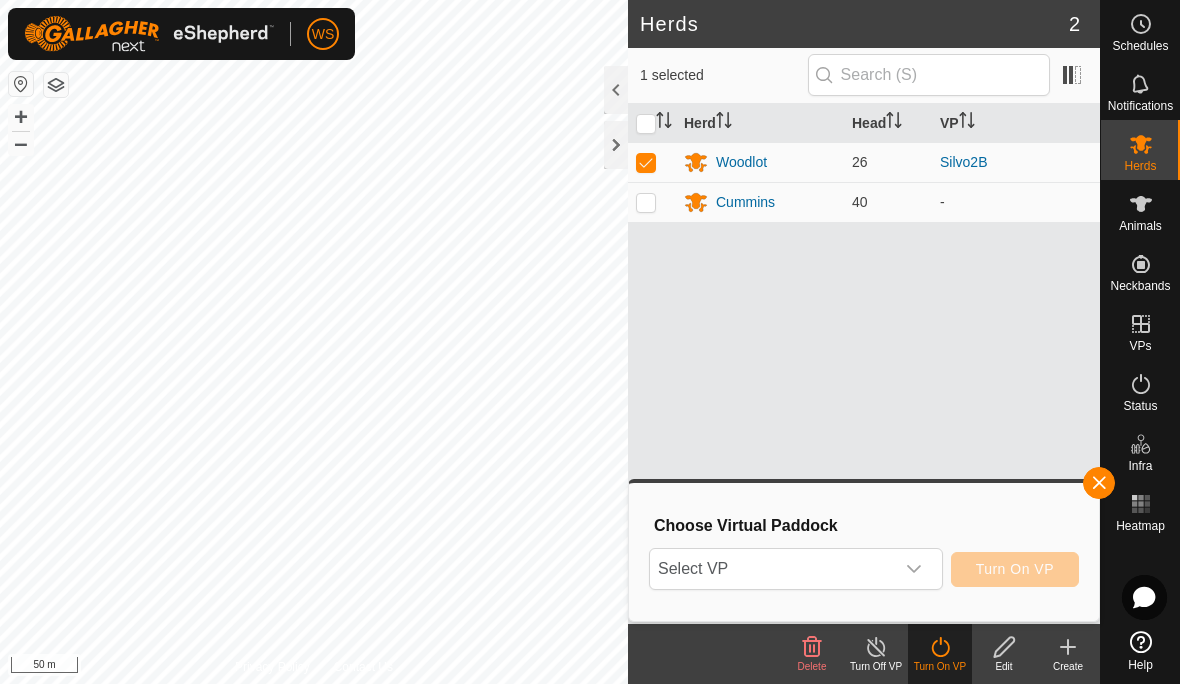 click on "Select VP" at bounding box center (772, 569) 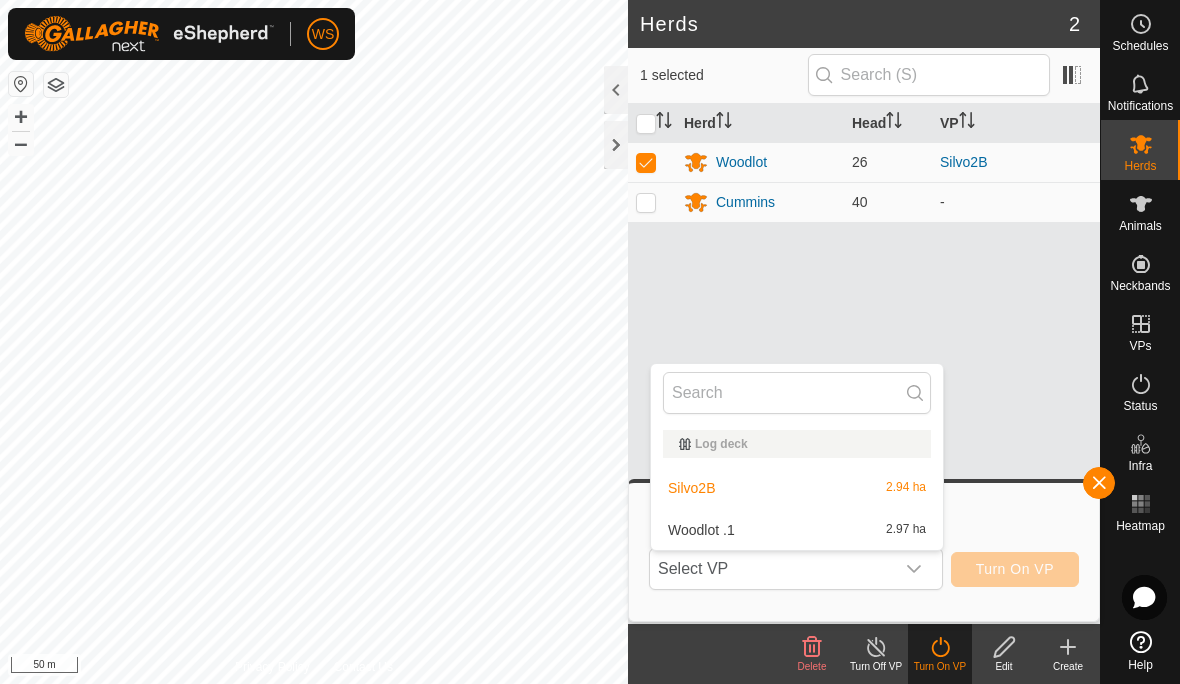 click on "Woodlot .1  2.97 ha" at bounding box center [797, 530] 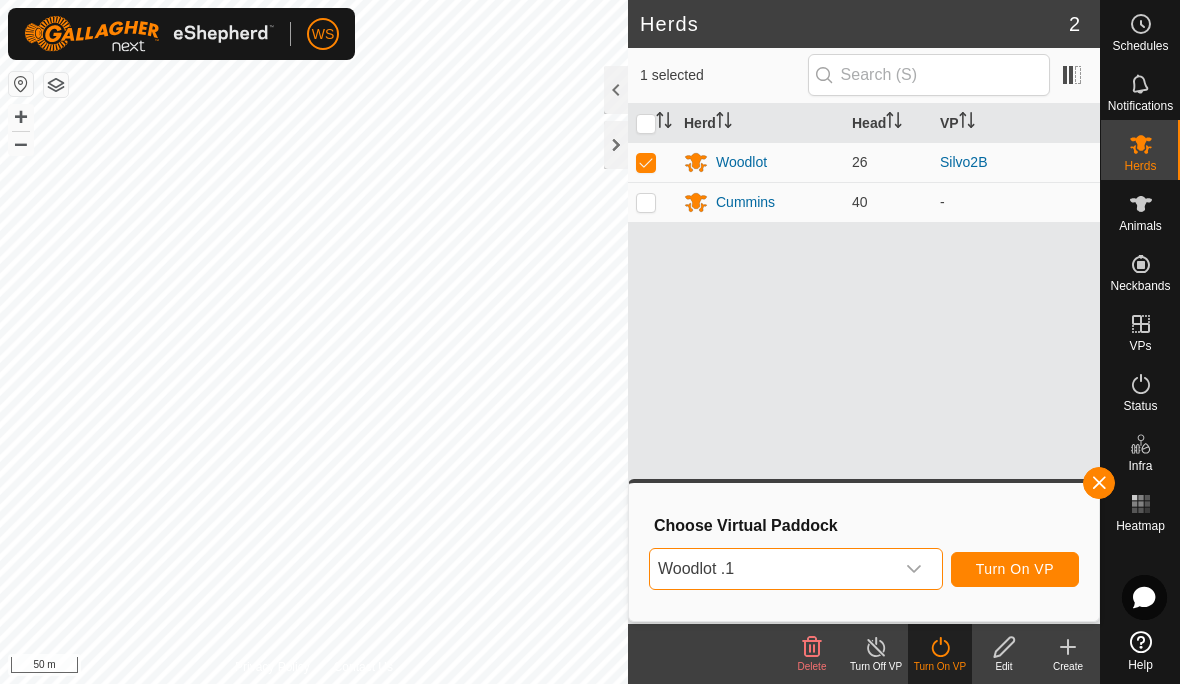 click 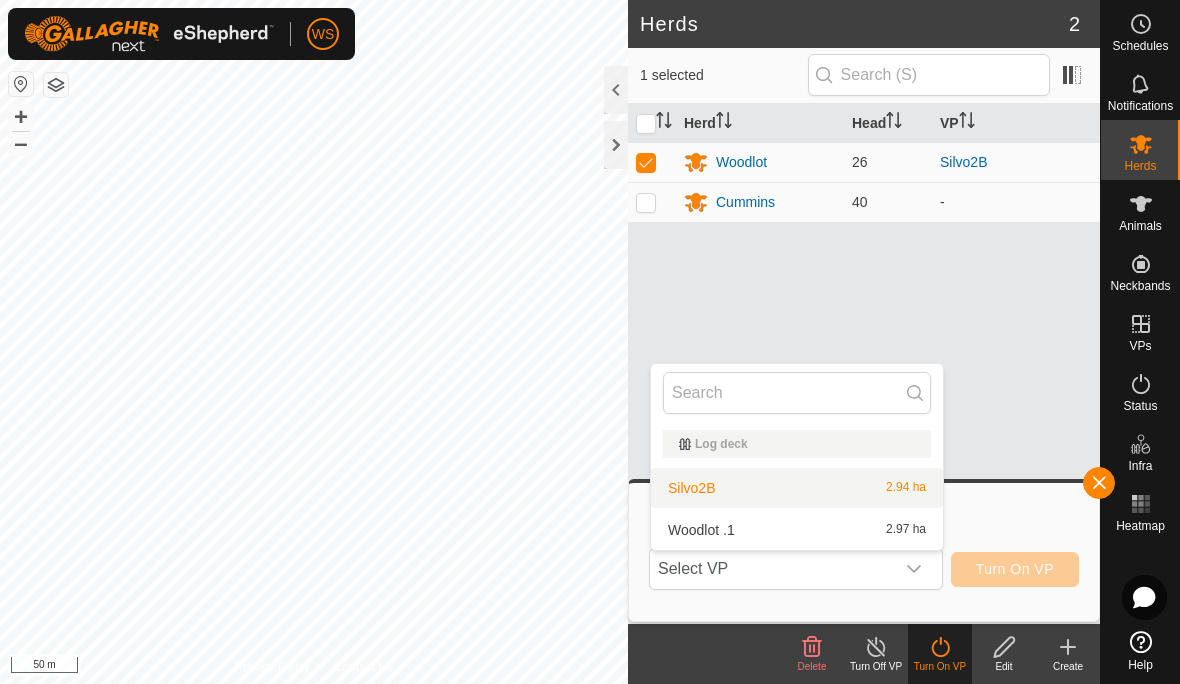 click on "Silvo2B  2.94 ha" at bounding box center (797, 488) 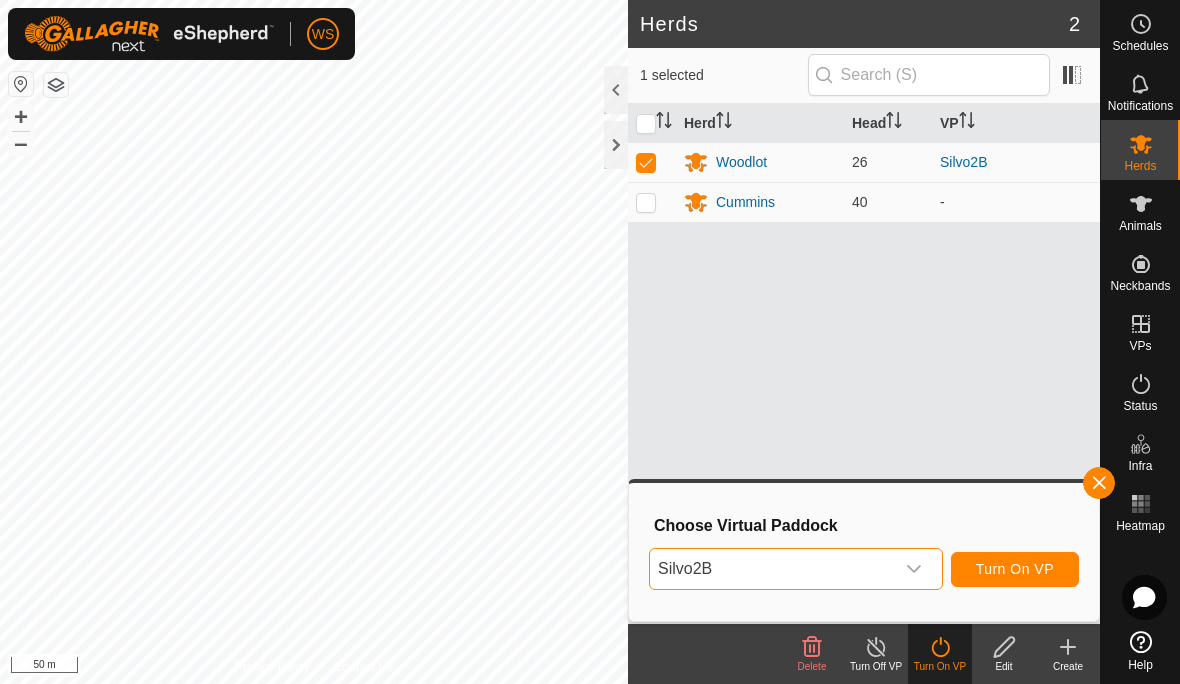 click on "Silvo2B" at bounding box center (772, 569) 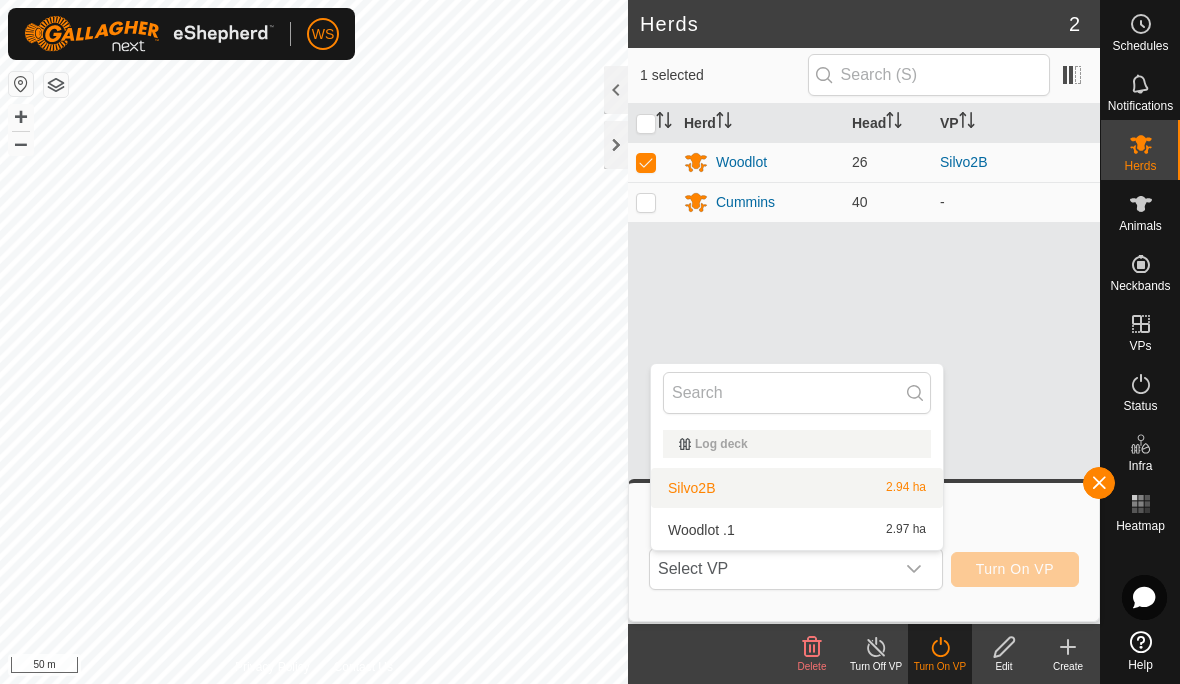 click on "2.97 ha" at bounding box center [906, 530] 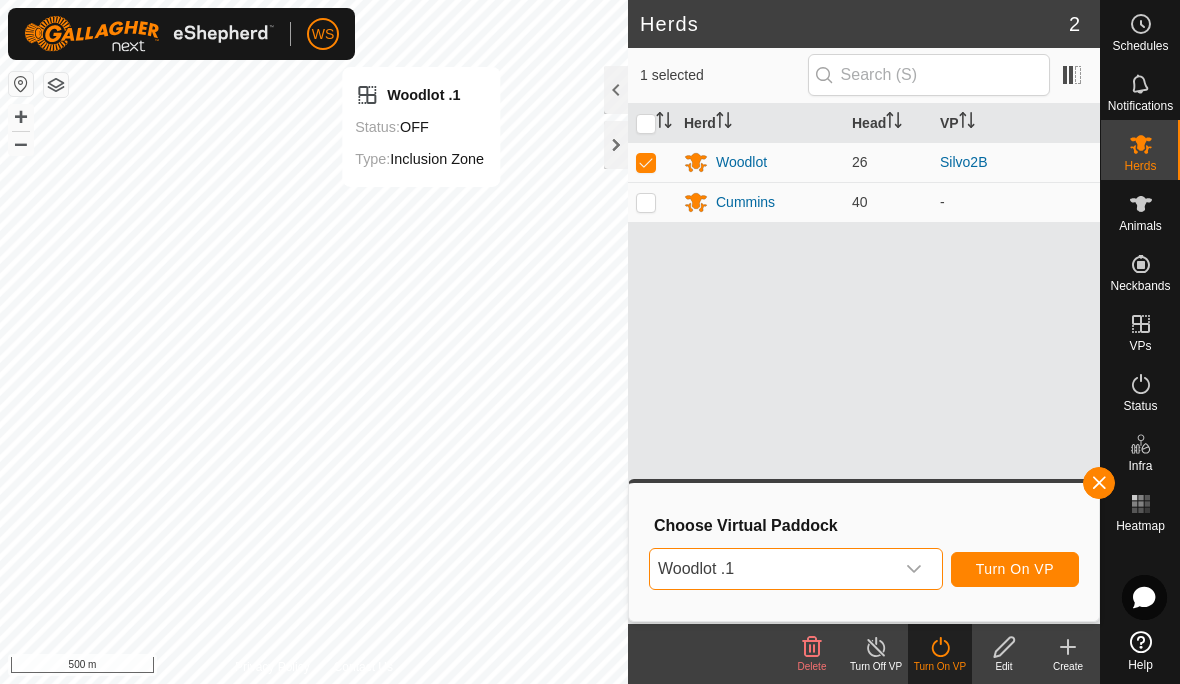 click on "Turn On VP" at bounding box center (1015, 569) 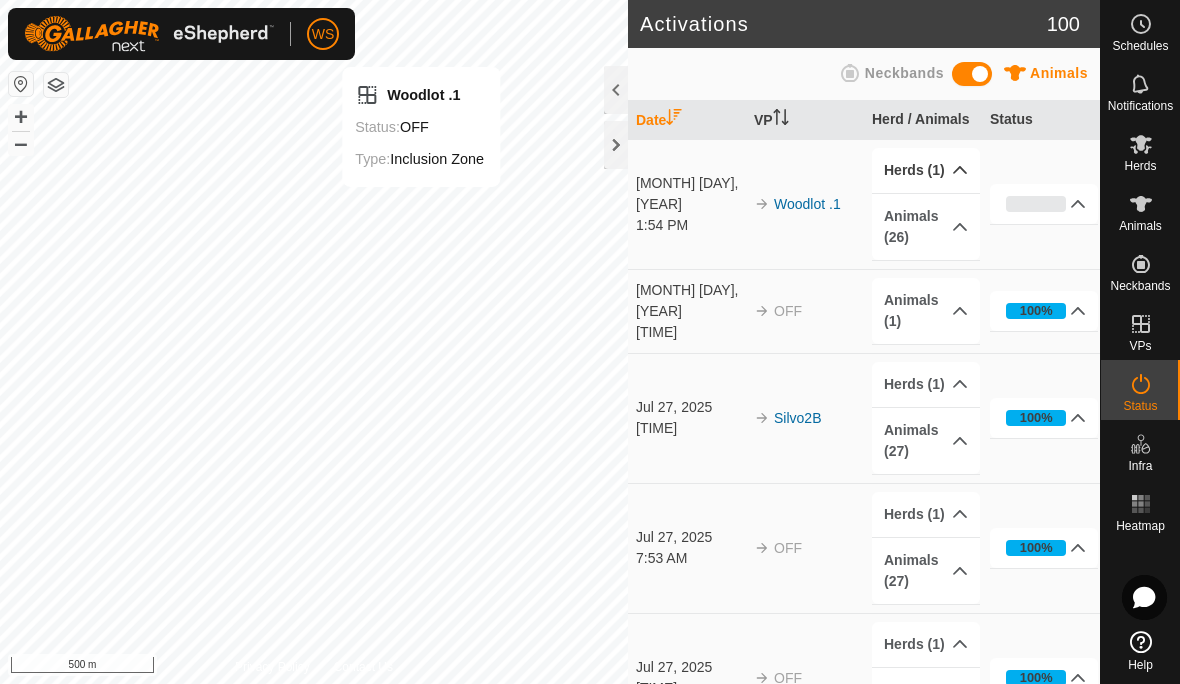 click 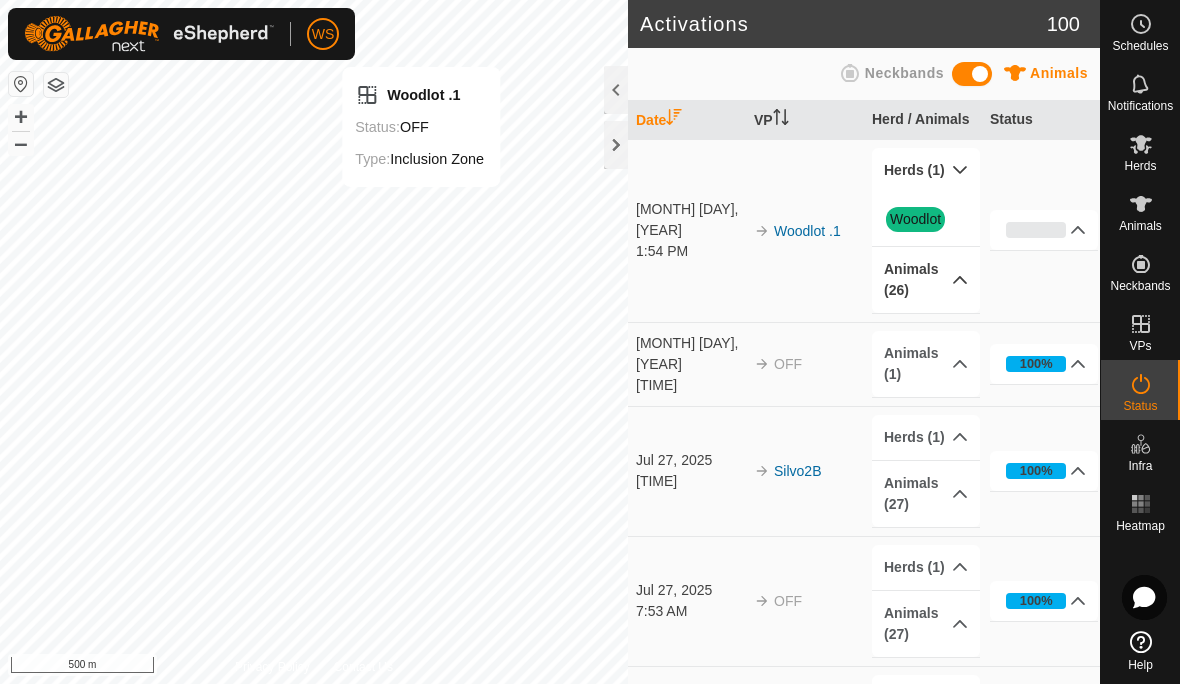 click 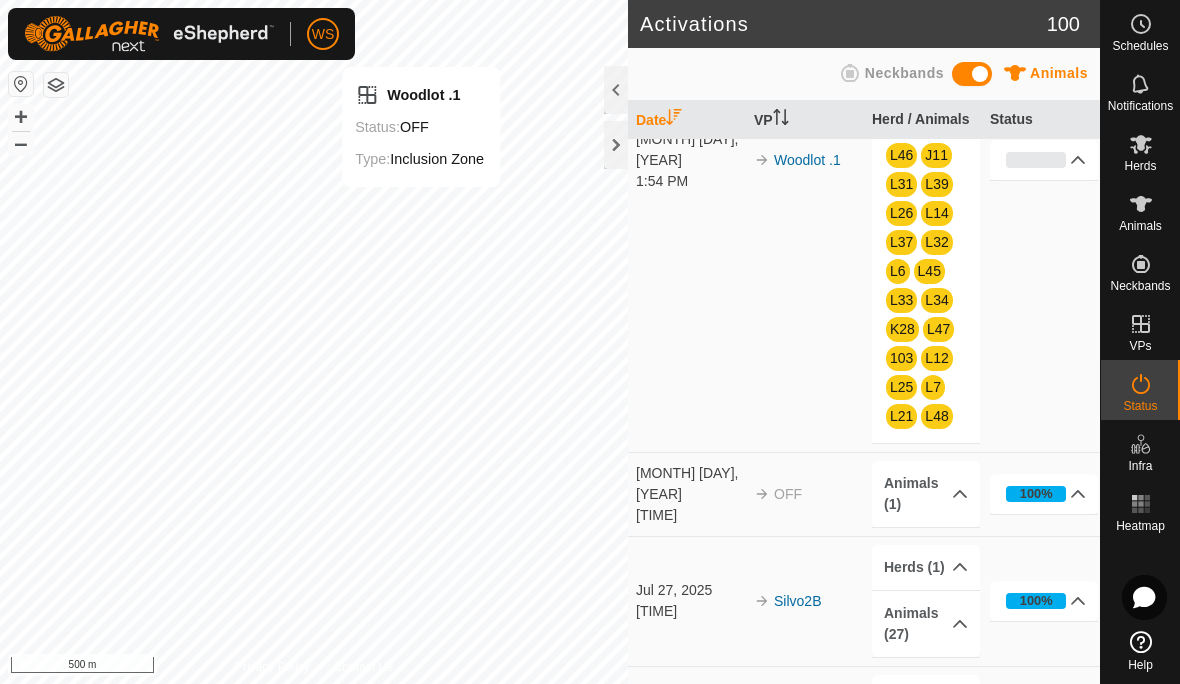 scroll, scrollTop: 302, scrollLeft: 0, axis: vertical 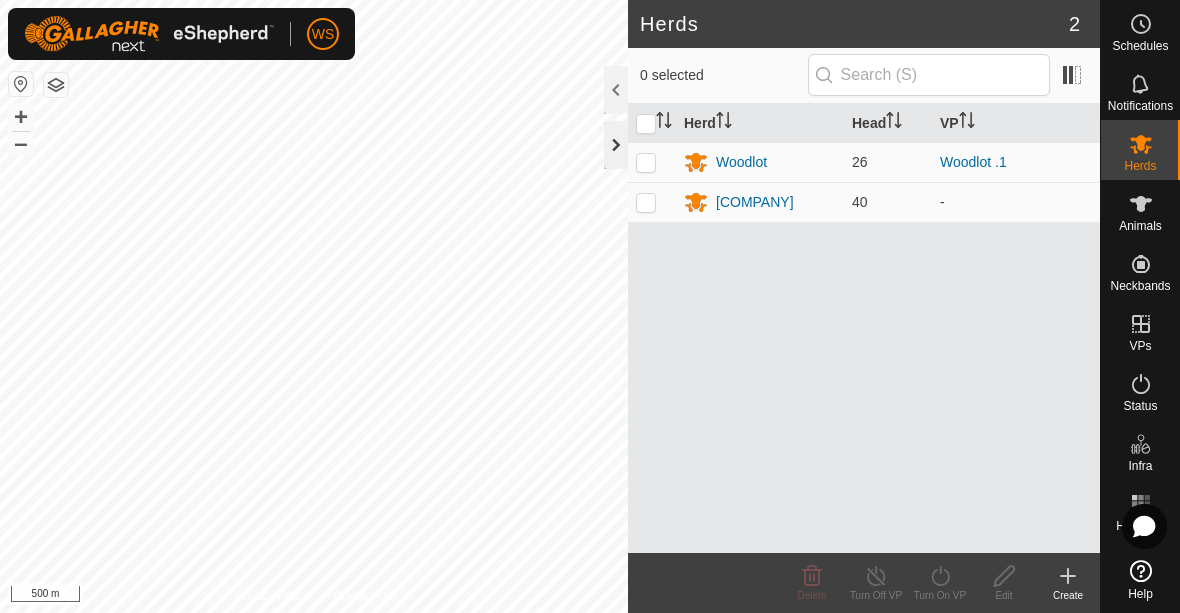 click 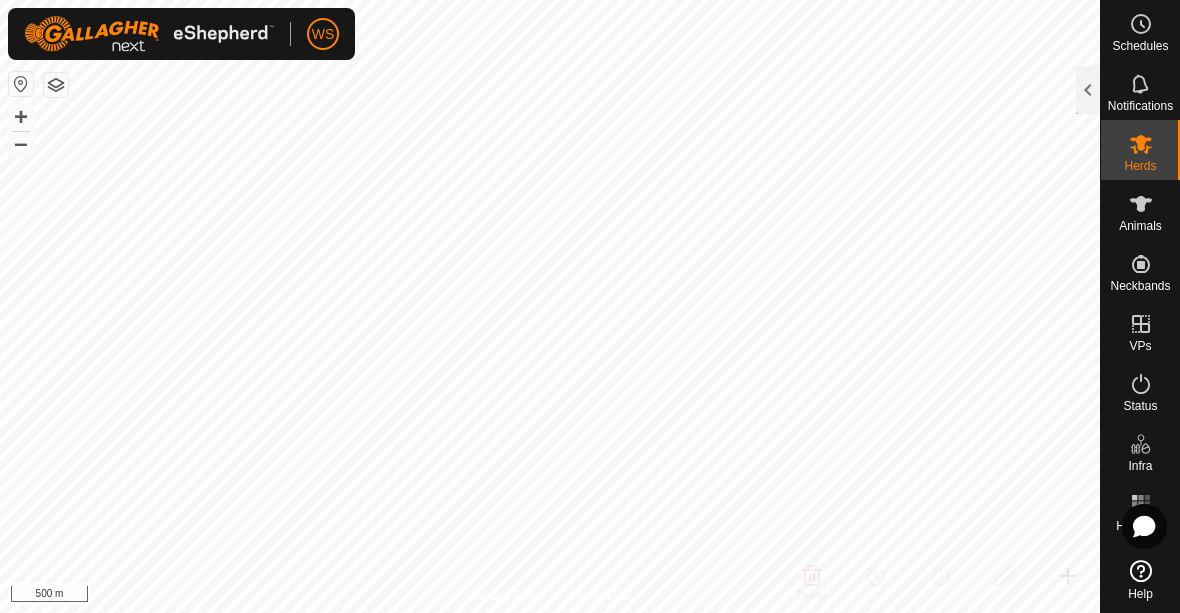 click 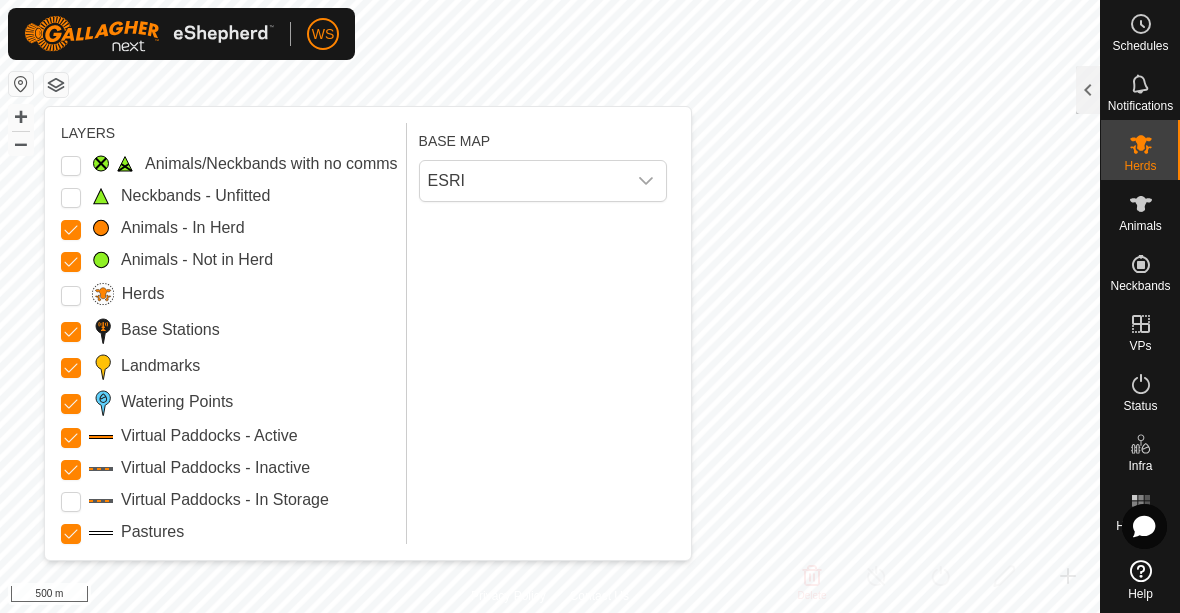 click 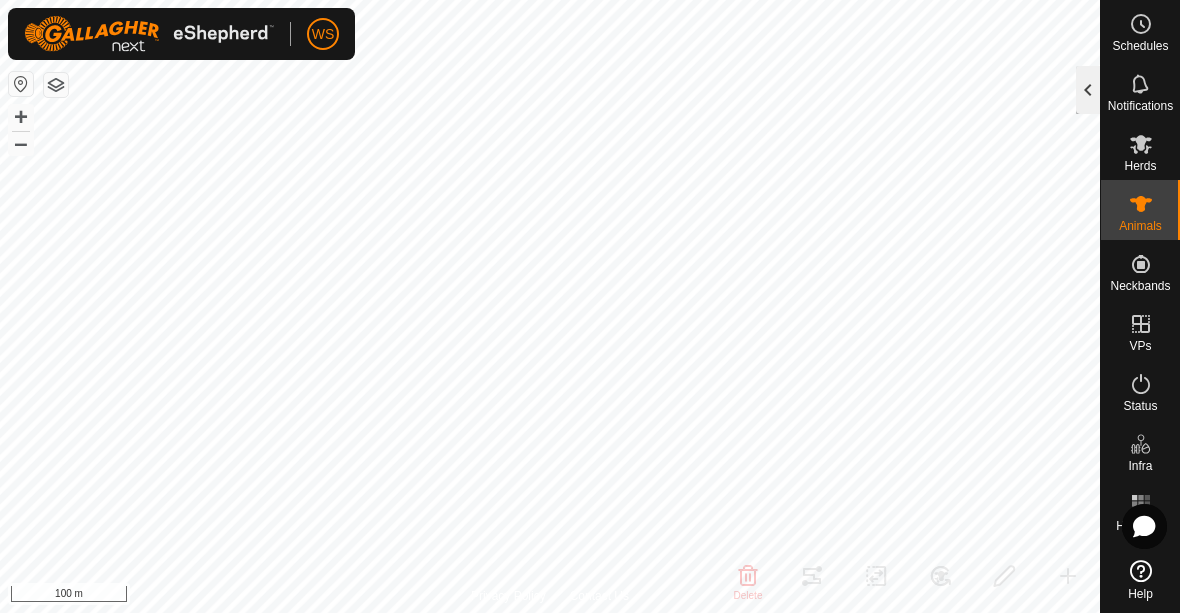 click 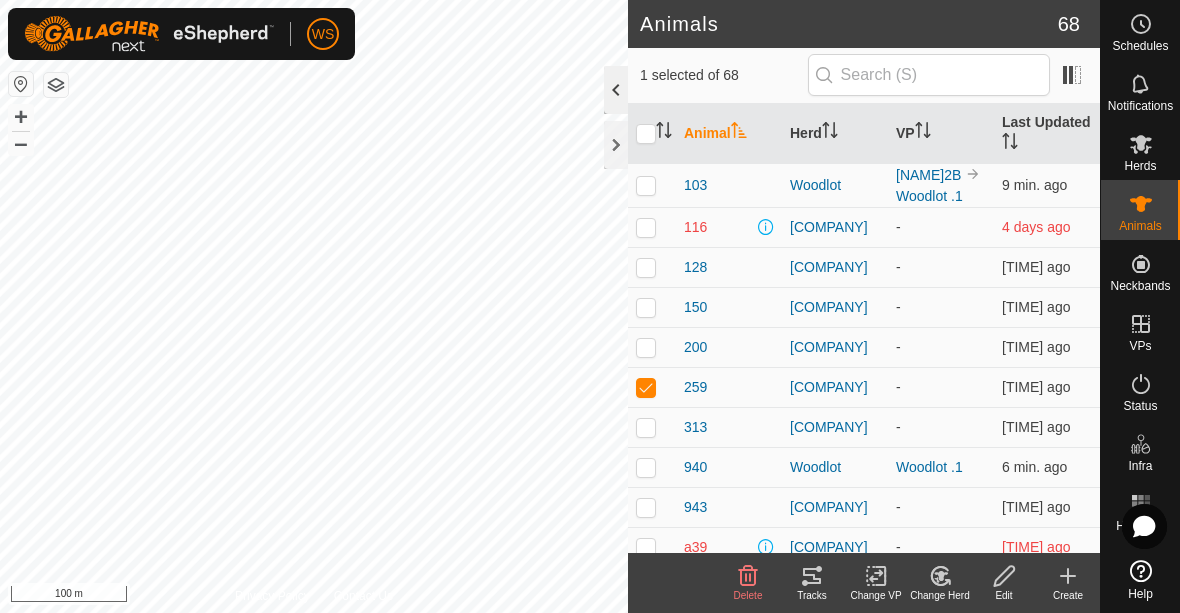 checkbox on "false" 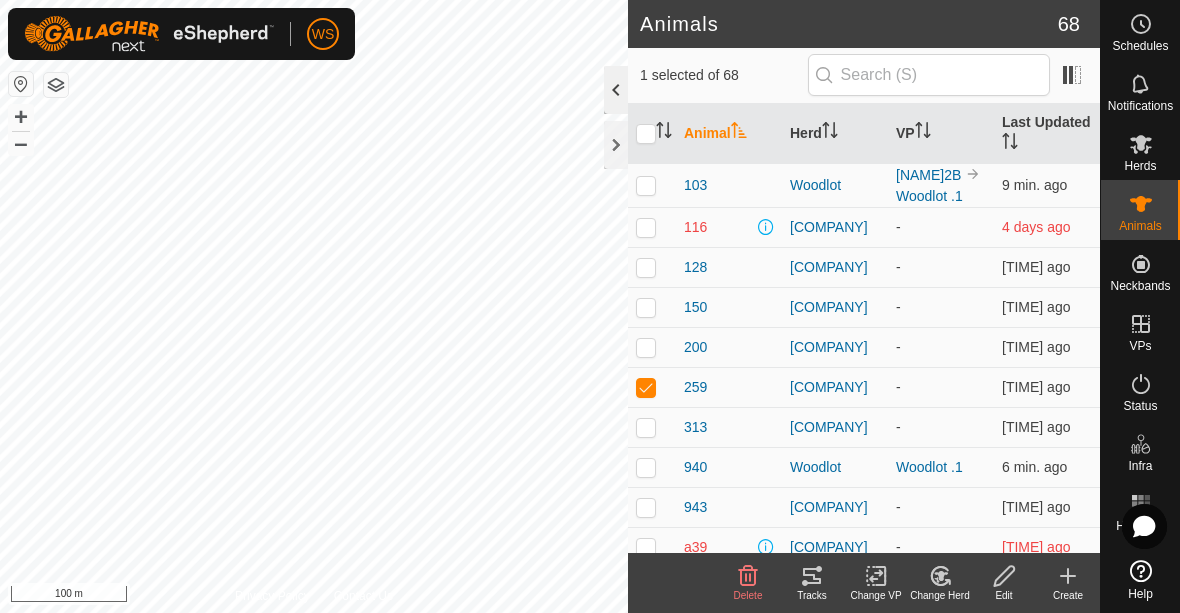 checkbox on "true" 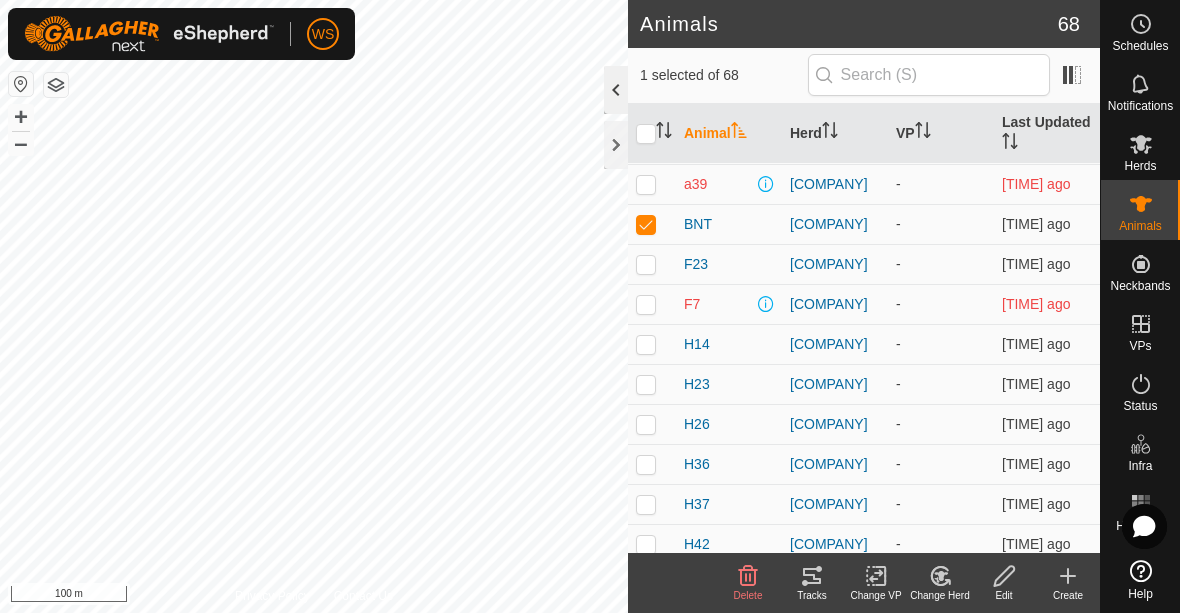 scroll, scrollTop: 356, scrollLeft: 0, axis: vertical 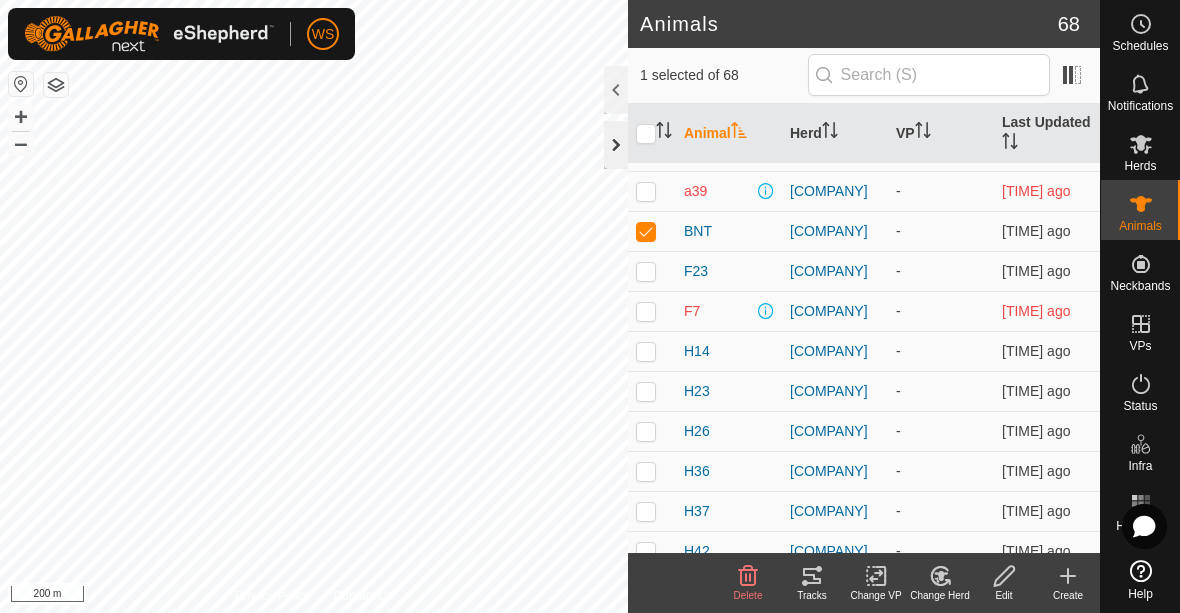click 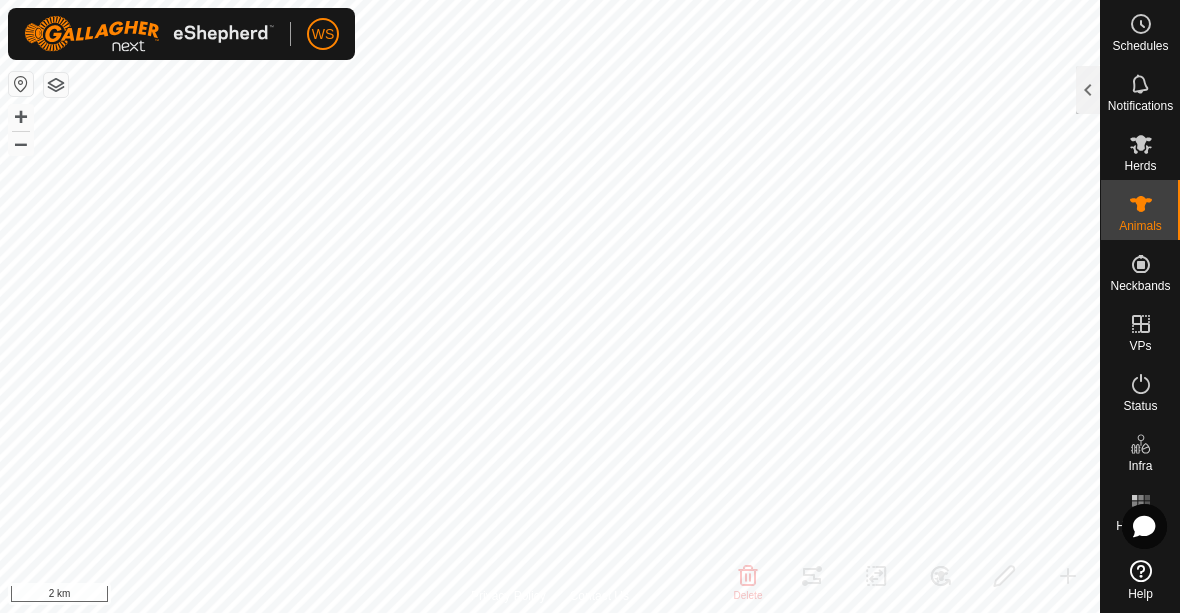 click 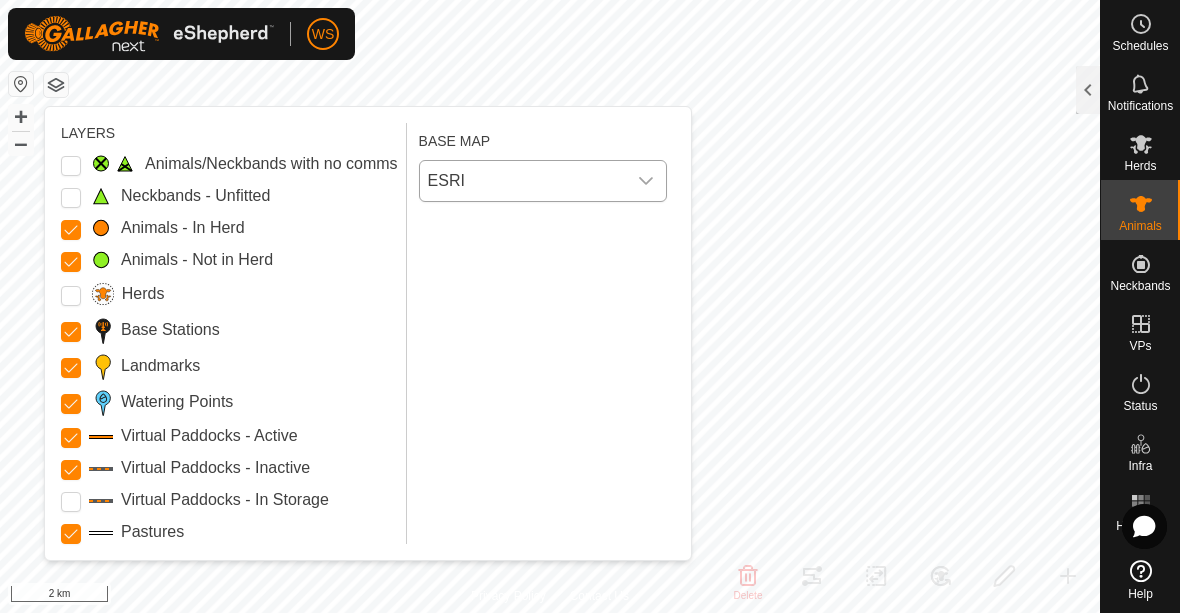 click on "ESRI" at bounding box center [523, 181] 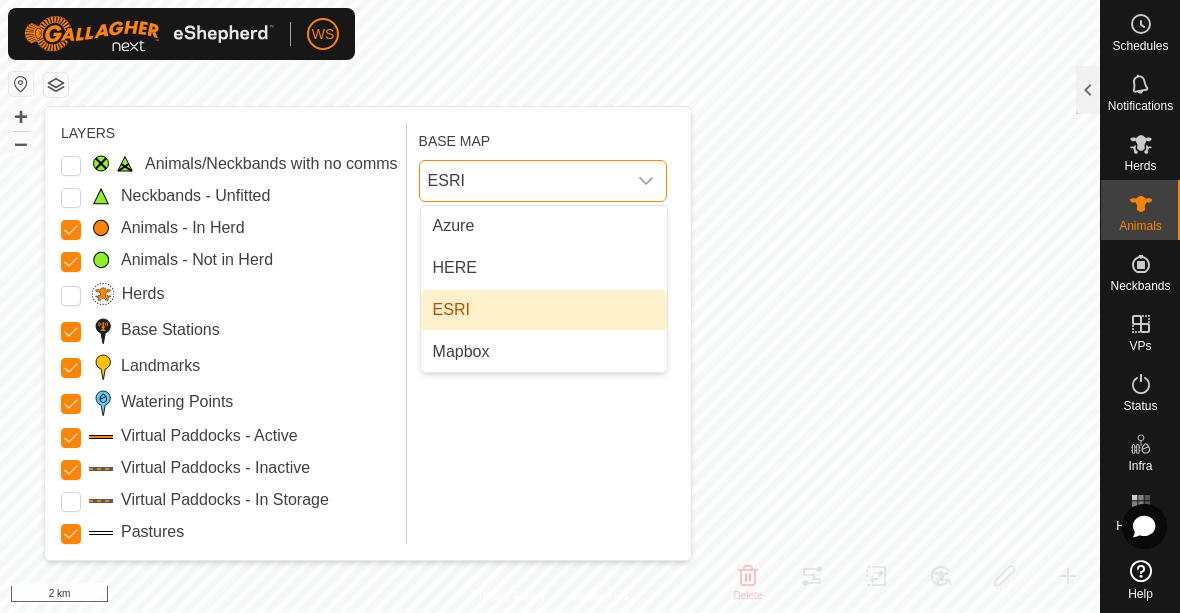 click on "Azure" at bounding box center (544, 226) 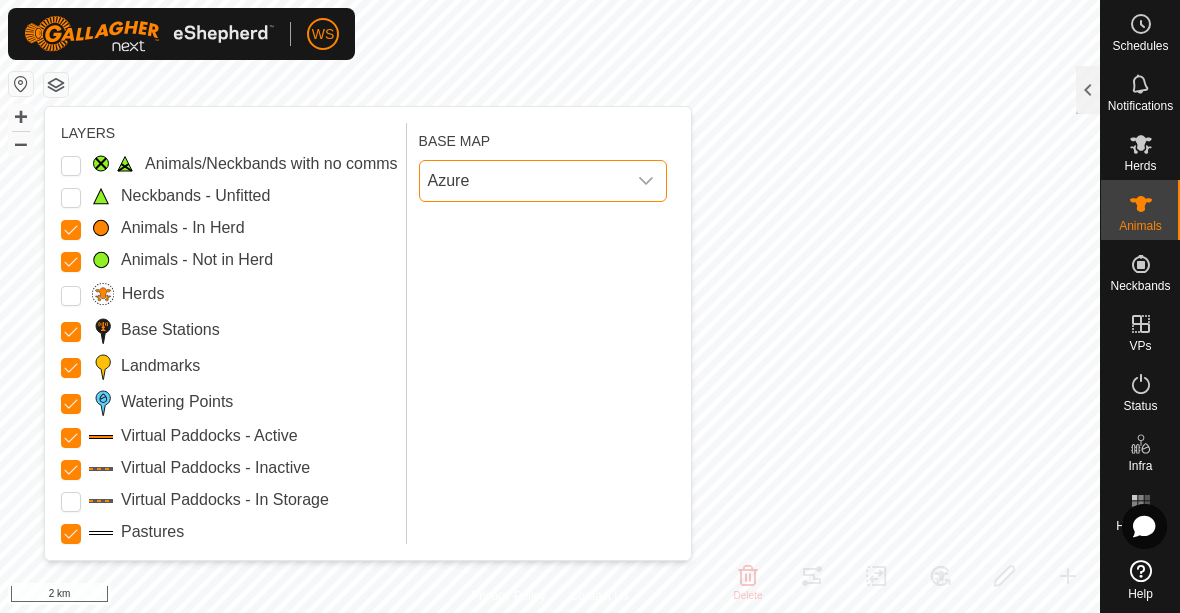 click on "Azure" at bounding box center [523, 181] 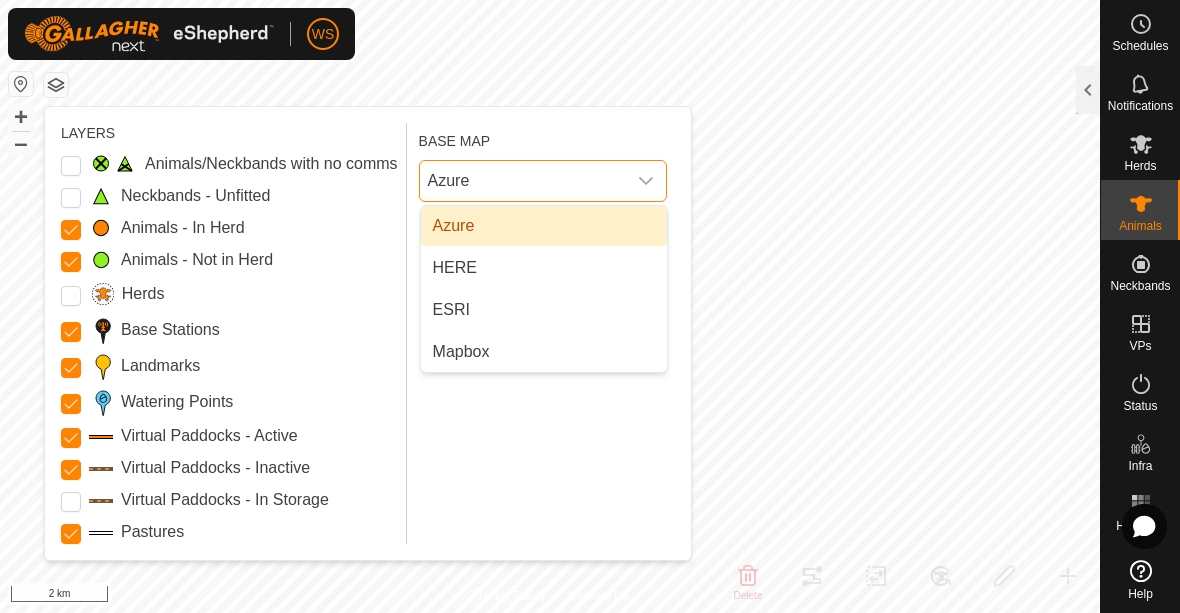 click on "HERE" at bounding box center [544, 268] 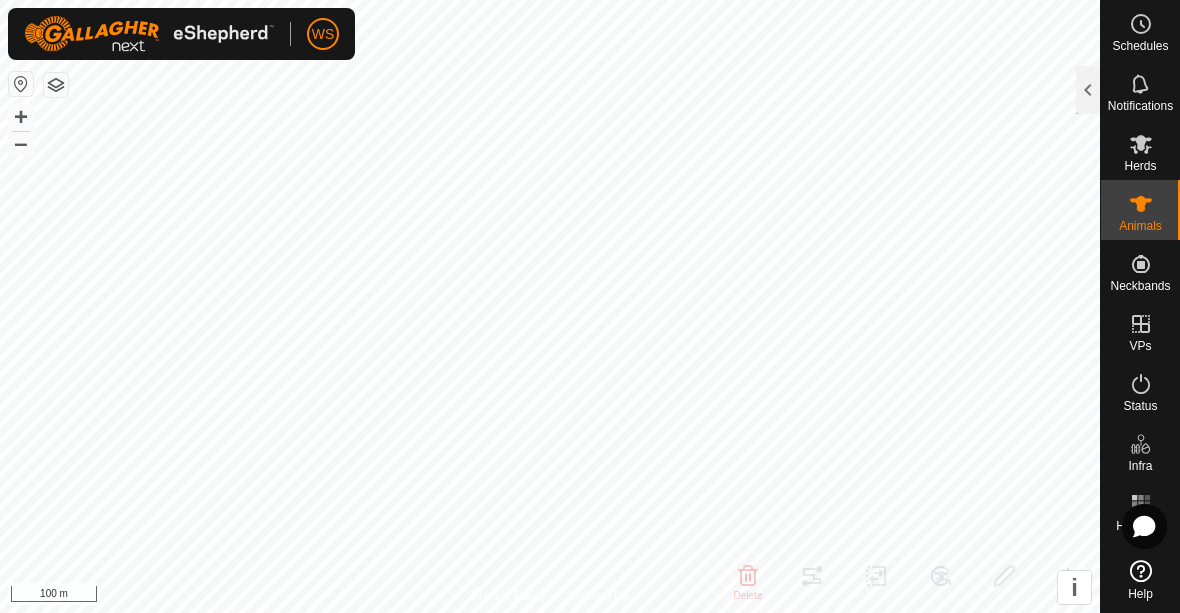 click 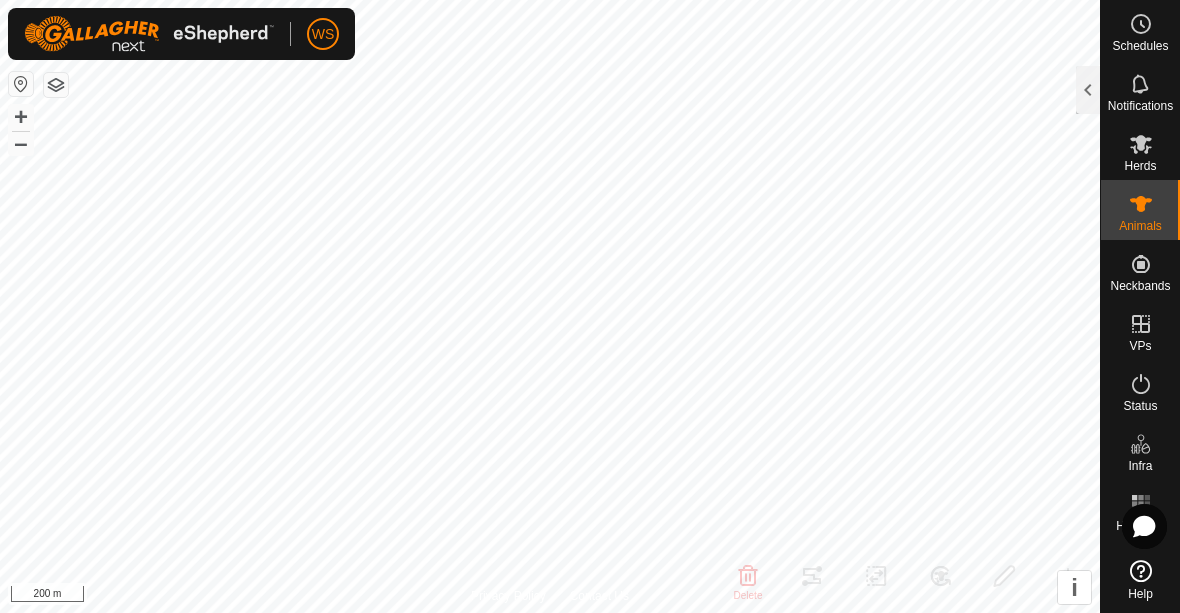 click 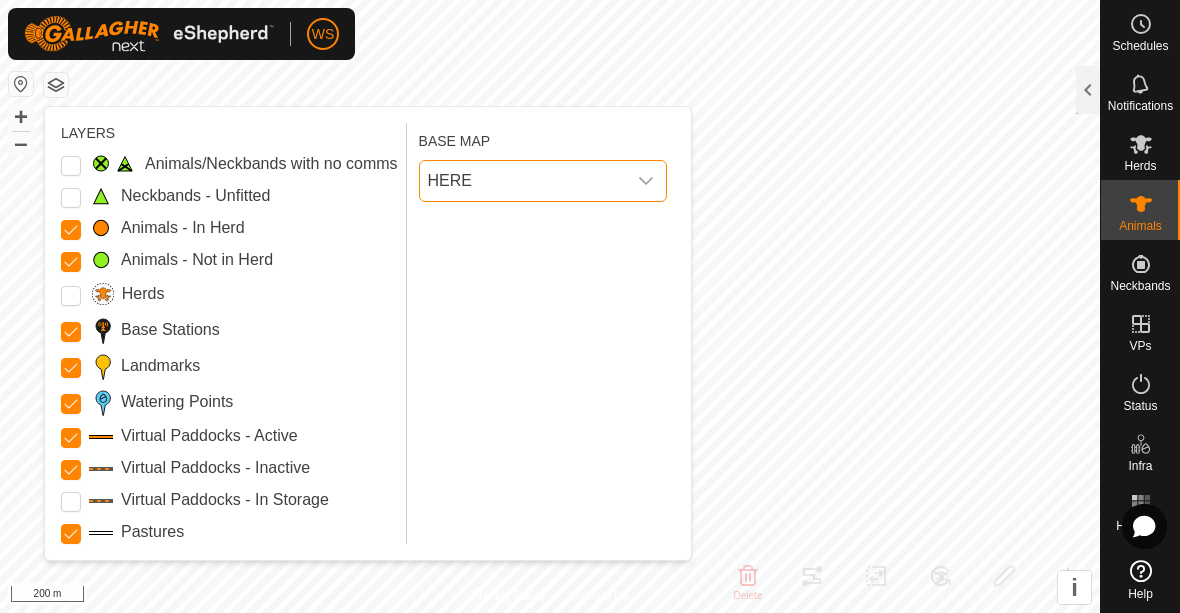 click on "HERE" at bounding box center [523, 181] 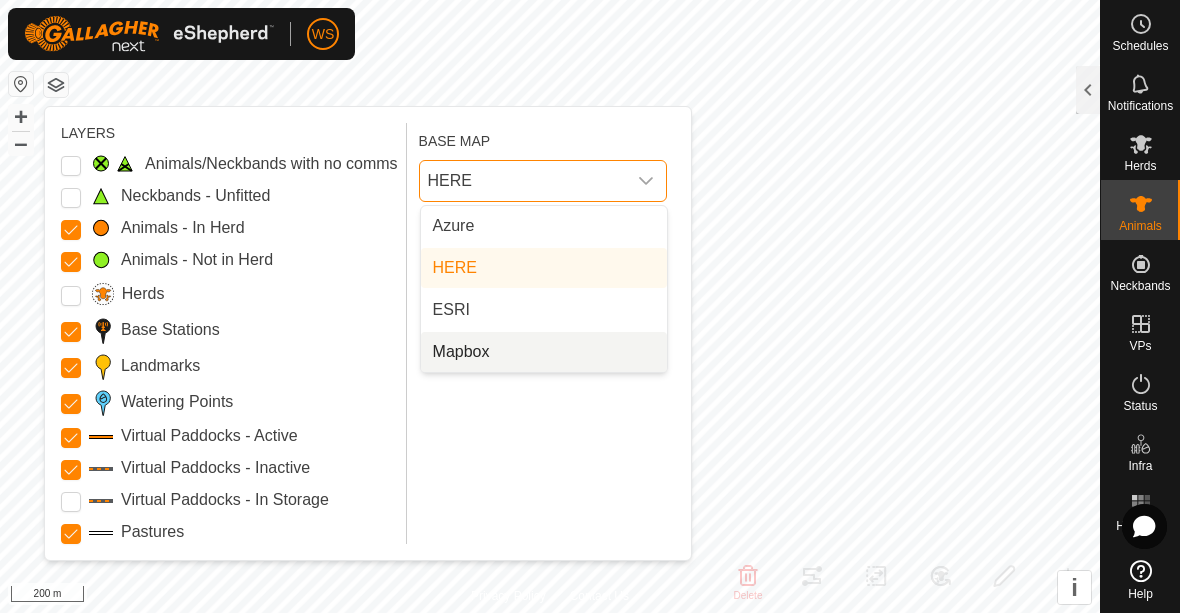 click on "Mapbox" at bounding box center [544, 352] 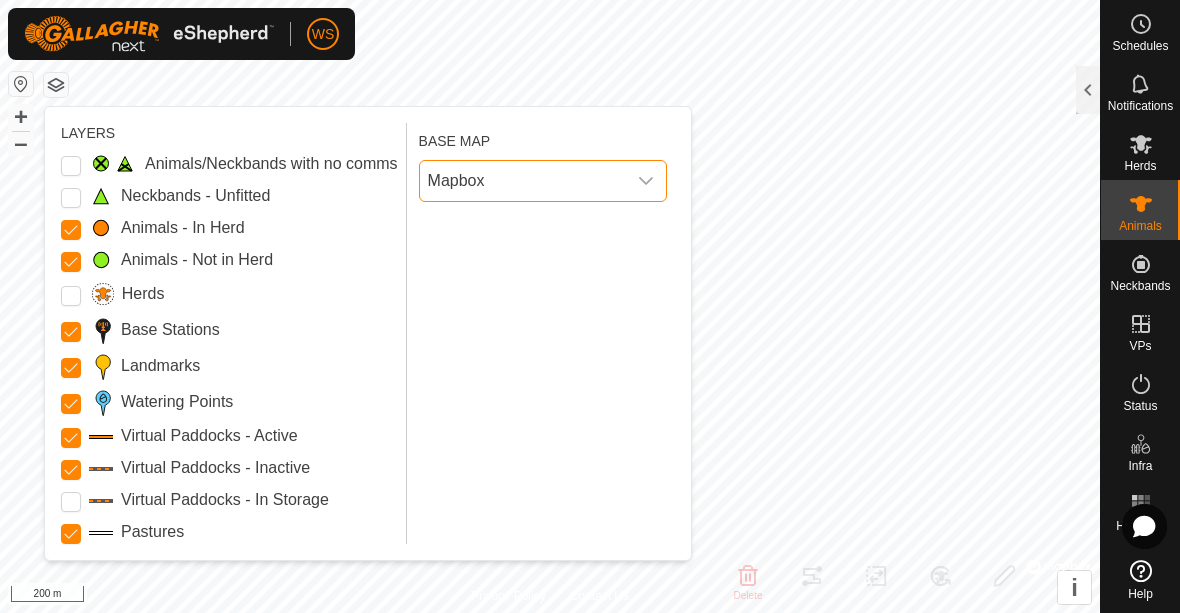 click on "Mapbox" at bounding box center (523, 181) 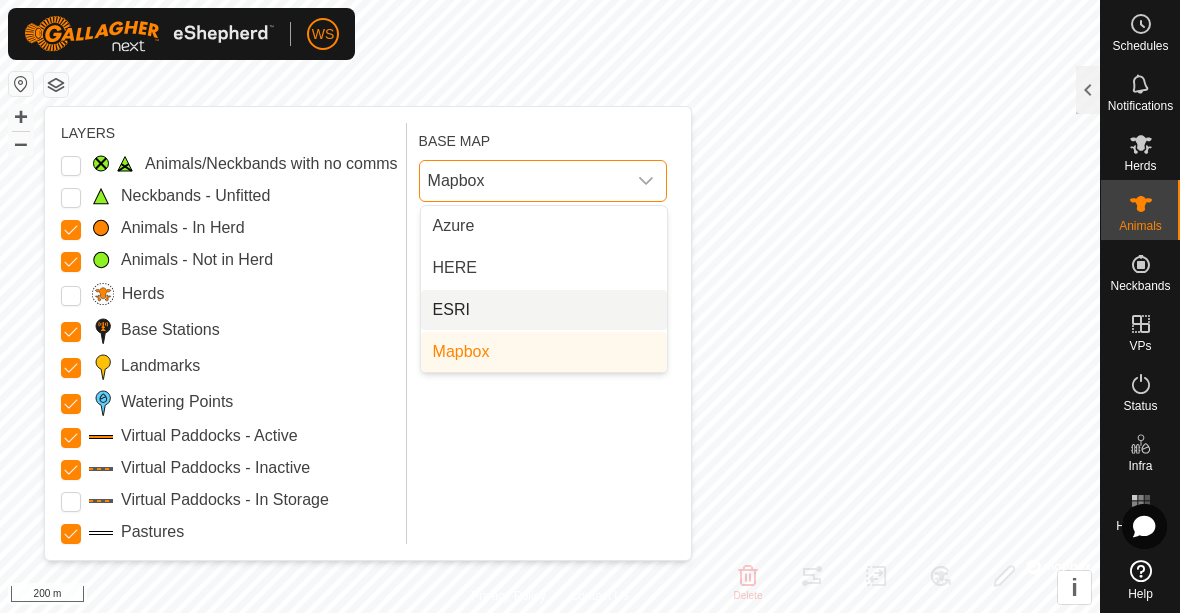 click on "ESRI" at bounding box center (451, 310) 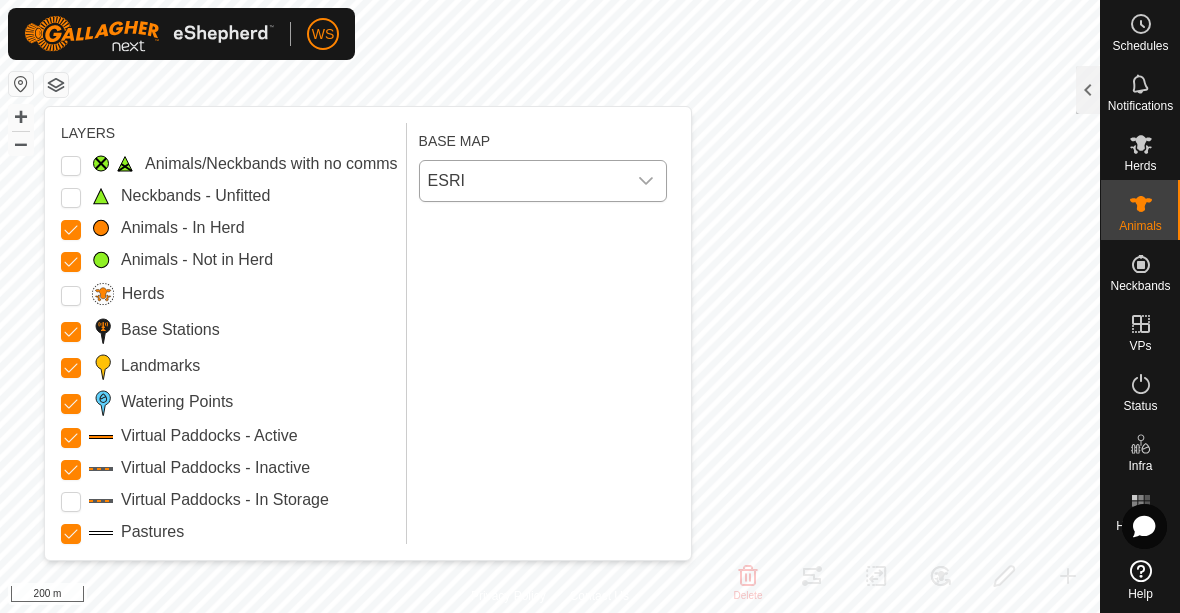 click 